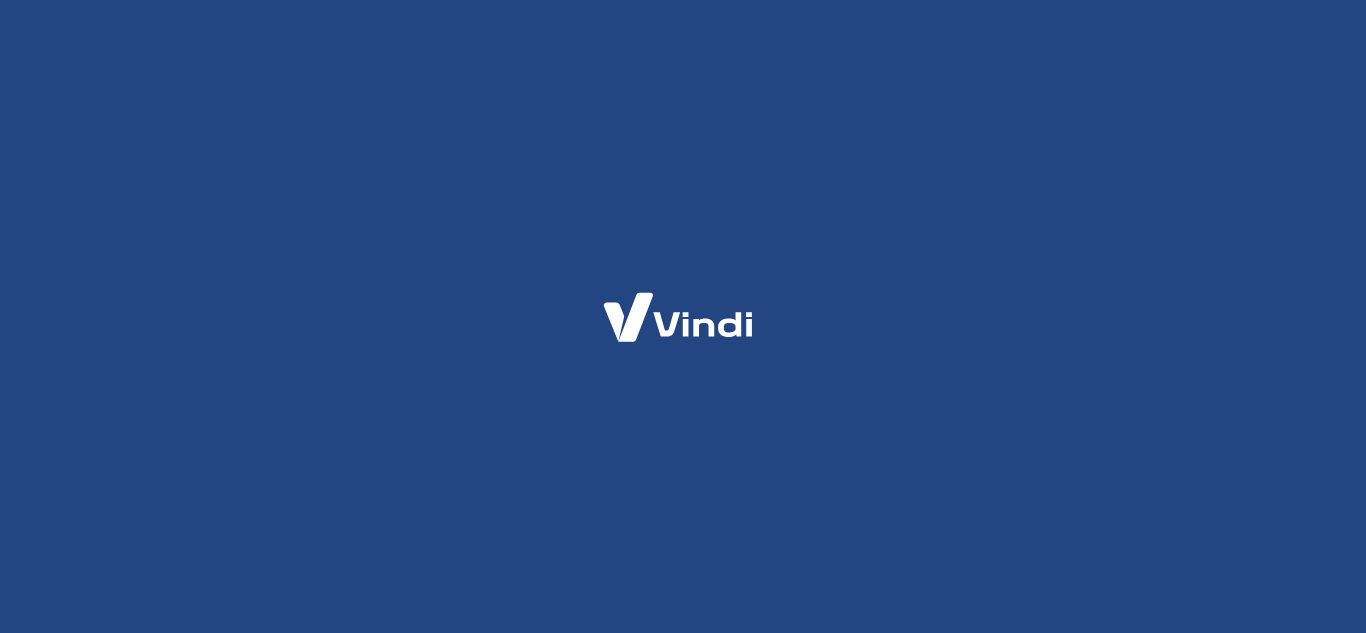 scroll, scrollTop: 0, scrollLeft: 0, axis: both 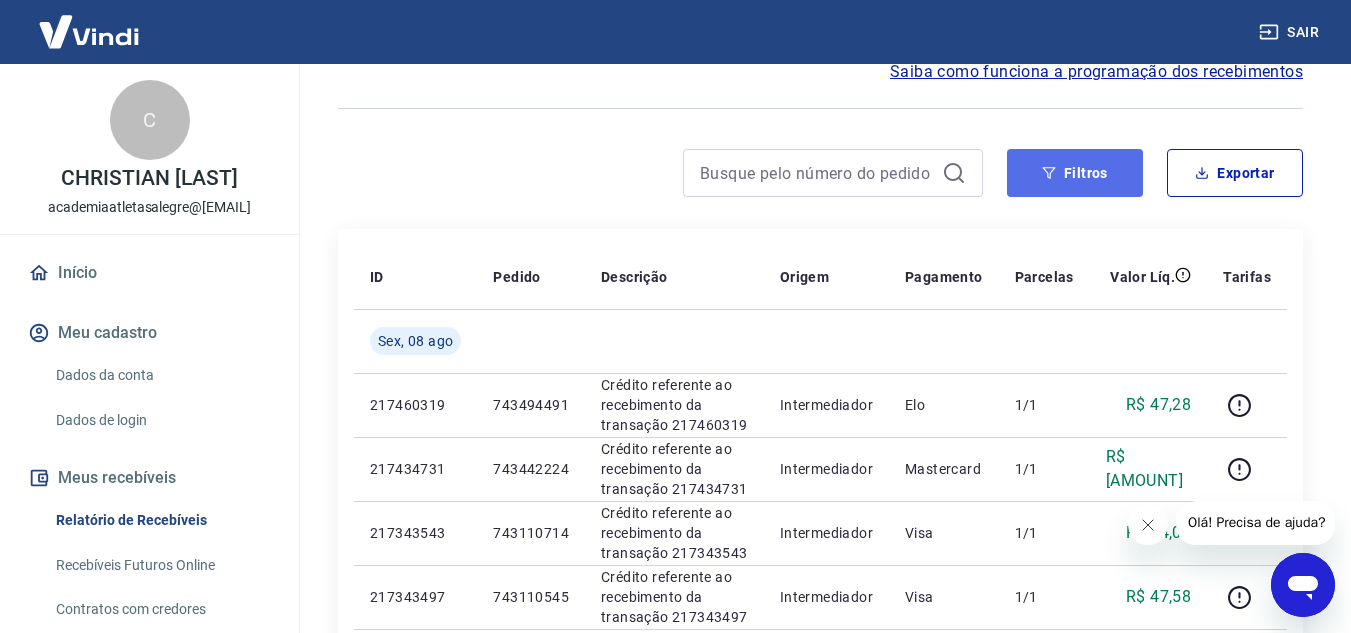 click on "Filtros" at bounding box center (1075, 173) 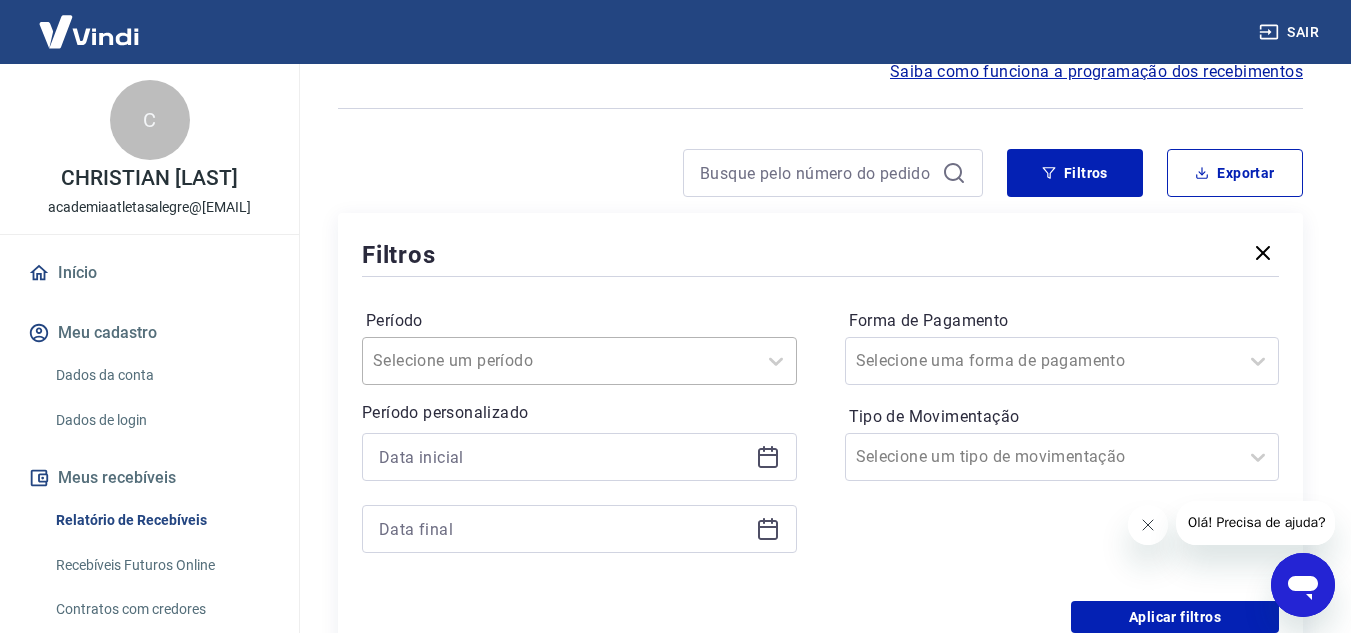 click on "Selecione um período" at bounding box center (579, 361) 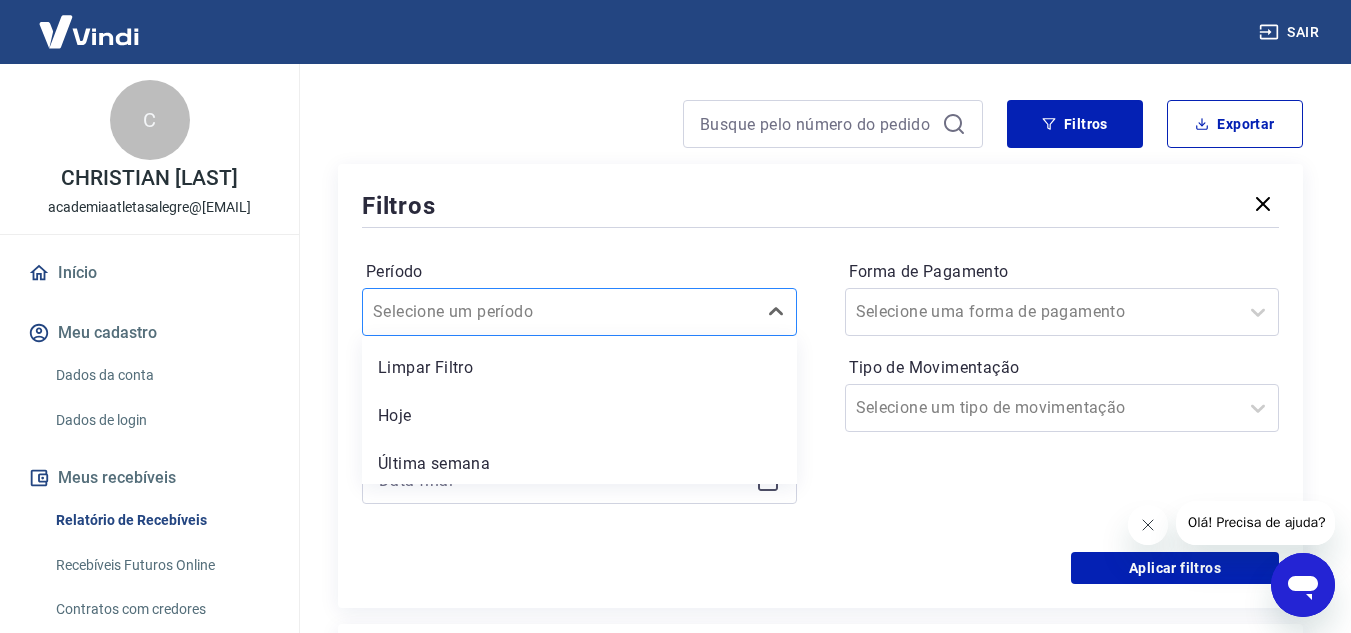 scroll, scrollTop: 152, scrollLeft: 0, axis: vertical 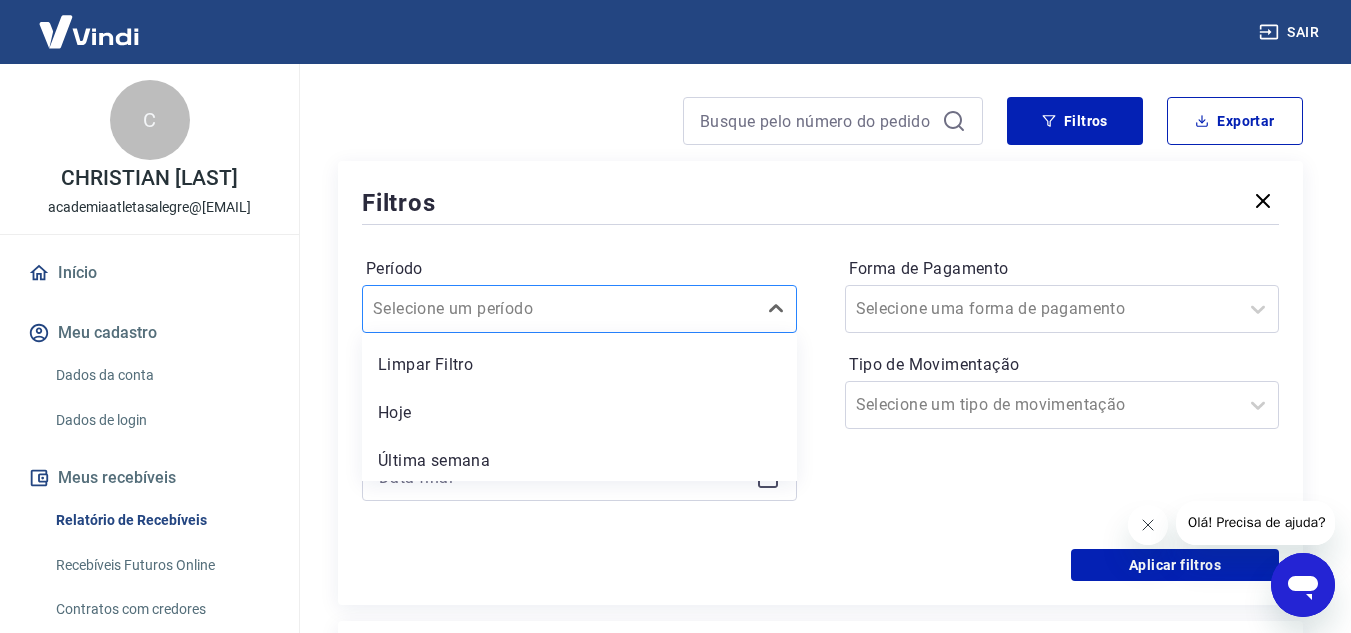 click at bounding box center [559, 309] 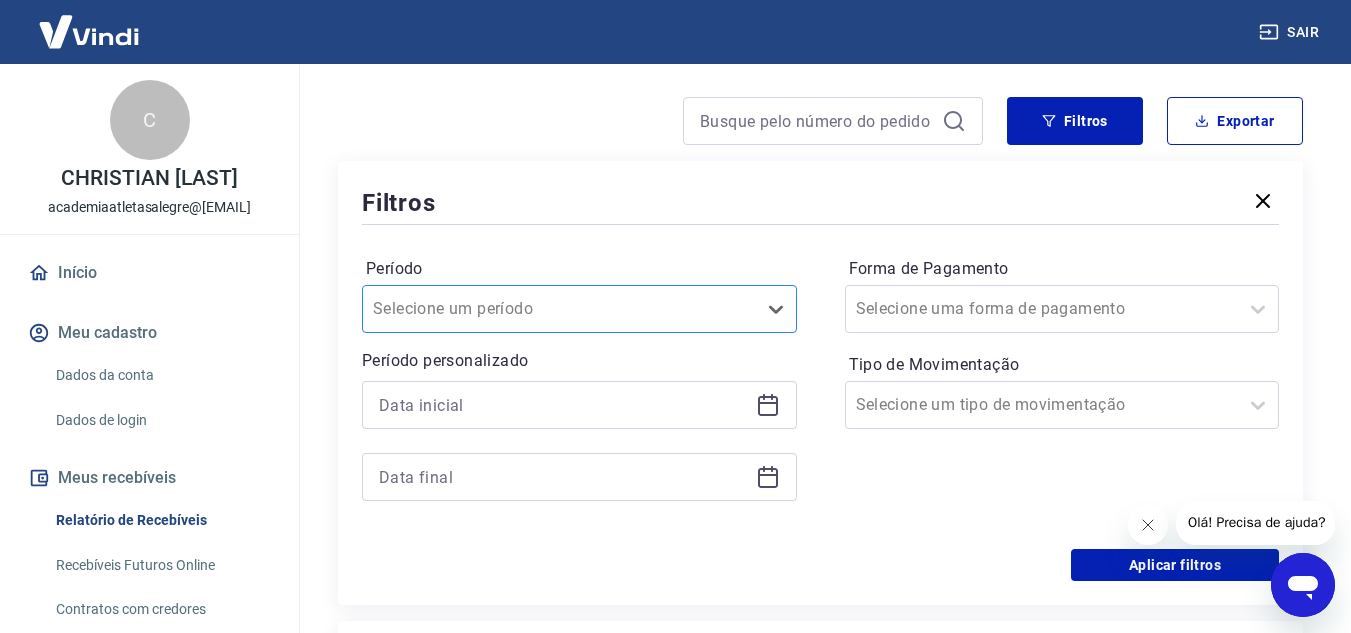 click at bounding box center (559, 309) 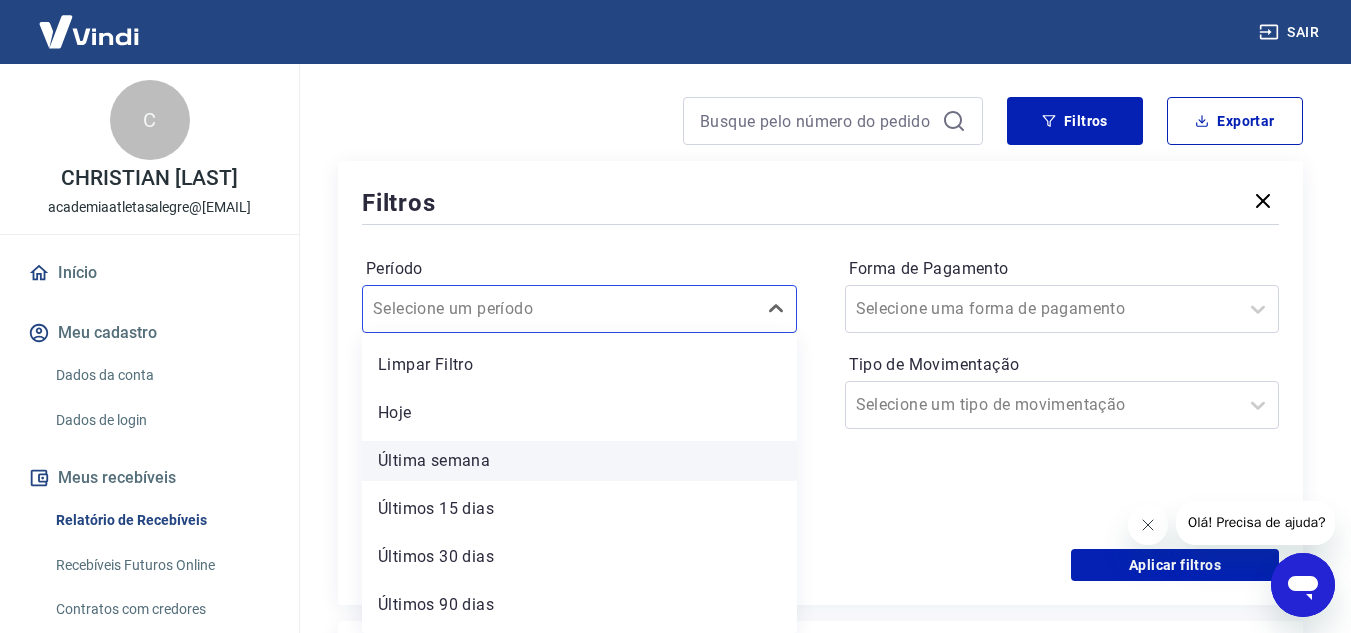 scroll, scrollTop: 44, scrollLeft: 0, axis: vertical 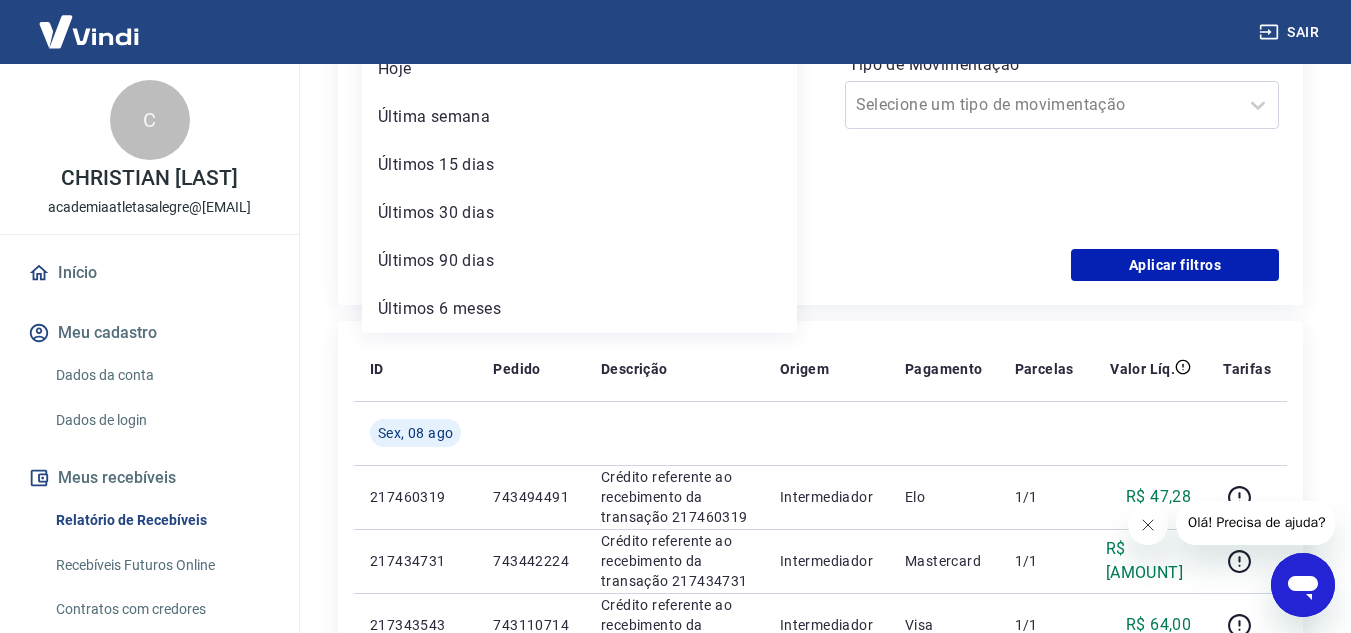 click on "Período option Última semana focused, 3 of 7. 7 results available. Use Up and Down to choose options, press Enter to select the currently focused option, press Escape to exit the menu, press Tab to select the option and exit the menu. Selecione um período Limpar Filtro Hoje Última semana Últimos 15 dias Últimos 30 dias Últimos 90 dias Últimos 6 meses Período personalizado Forma de Pagamento Selecione uma forma de pagamento Tipo de Movimentação Selecione um tipo de movimentação" at bounding box center [820, 89] 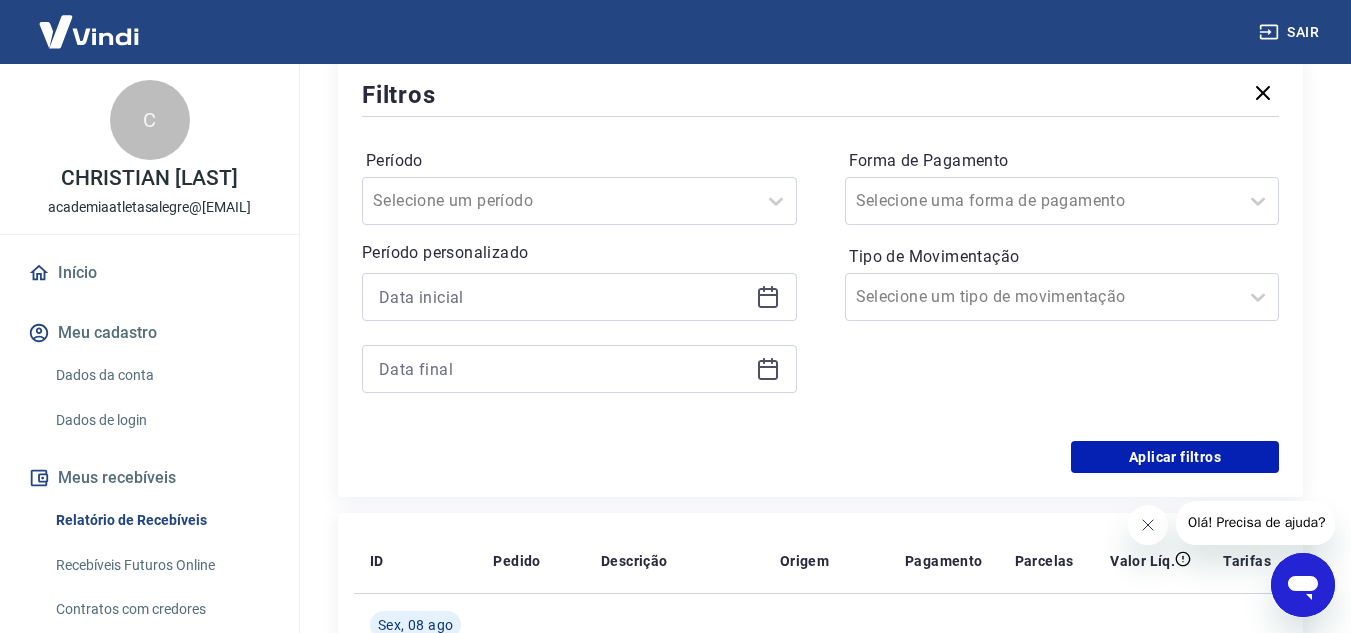 scroll, scrollTop: 252, scrollLeft: 0, axis: vertical 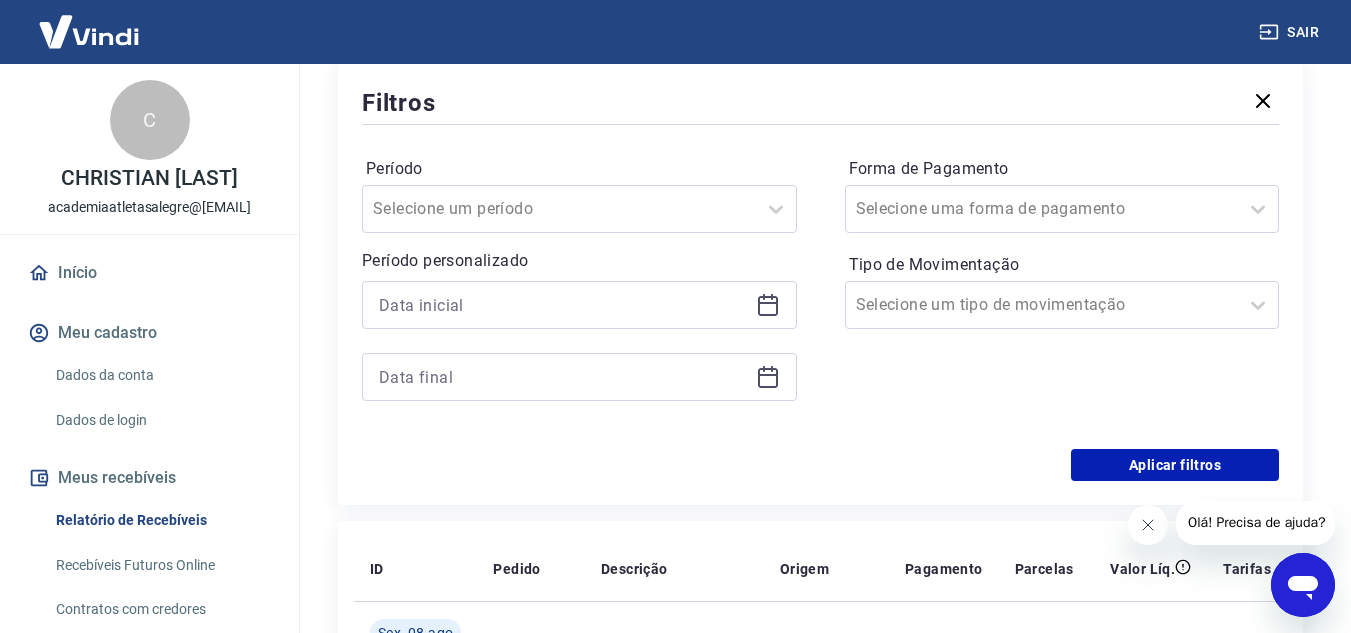 click 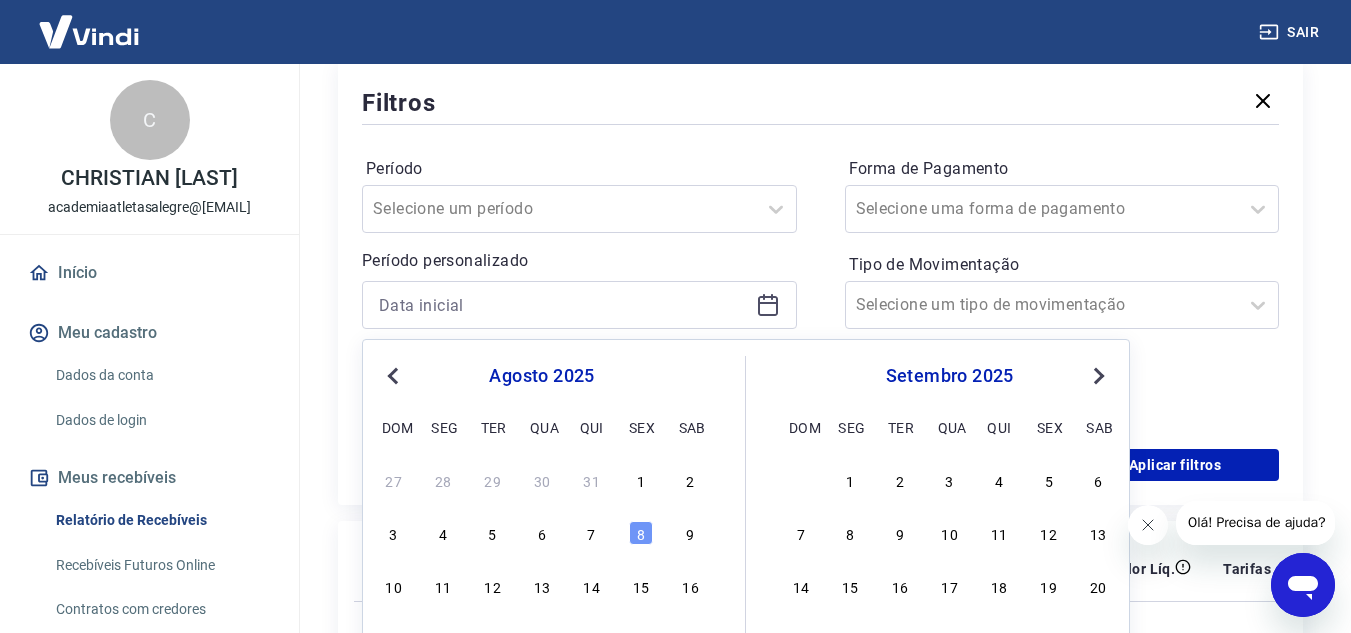 click on "7" at bounding box center [592, 533] 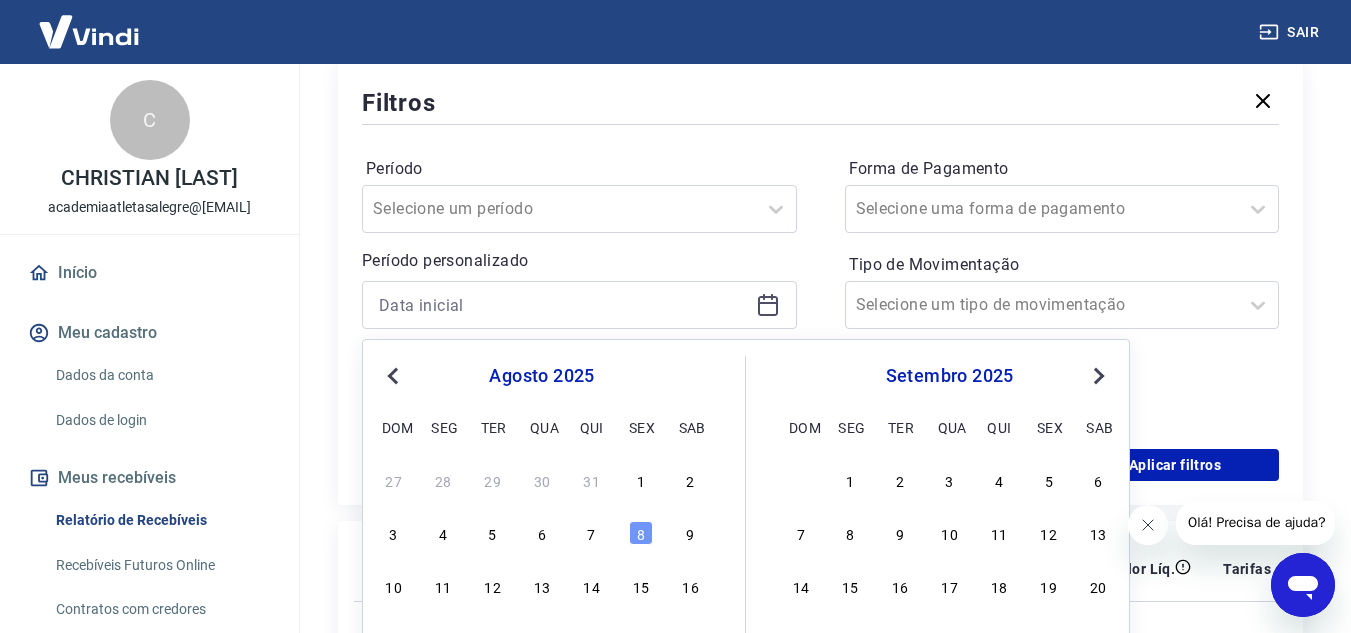 click on "ID Pedido Descrição Origem Pagamento Parcelas Valor Líq. Tarifas Sex, 08 ago 217460319 743494491 Crédito referente ao recebimento da transação 217460319 Intermediador Elo 1/1 R$ [AMOUNT] 217434731 743442224 Crédito referente ao recebimento da transação 217434731 Intermediador Mastercard 1/1 R$ [AMOUNT] 217343543 743110714 Crédito referente ao recebimento da transação 217343543 Intermediador Visa 1/1 R$ [AMOUNT] 217343497 743110545 Crédito referente ao recebimento da transação 217343497 Intermediador Visa 1/1 R$ [AMOUNT] 217343494 743110515 Crédito referente ao recebimento da transação 217343494 Intermediador Visa 1/1 R$ [AMOUNT] 217343447 743109478 Crédito referente ao recebimento da transação 217343447 Intermediador Visa 1/1 R$ [AMOUNT] 217343358 743109799 Crédito referente ao recebimento da transação 217343358 Intermediador Mastercard 1/1 R$ [AMOUNT] 217343478 74310382 Crédito referente ao recebimento da transação 217343478 Intermediador Mastercard 1/1 R$ [AMOUNT] 217343377 743109939 Mastercard" at bounding box center (820, 1241) 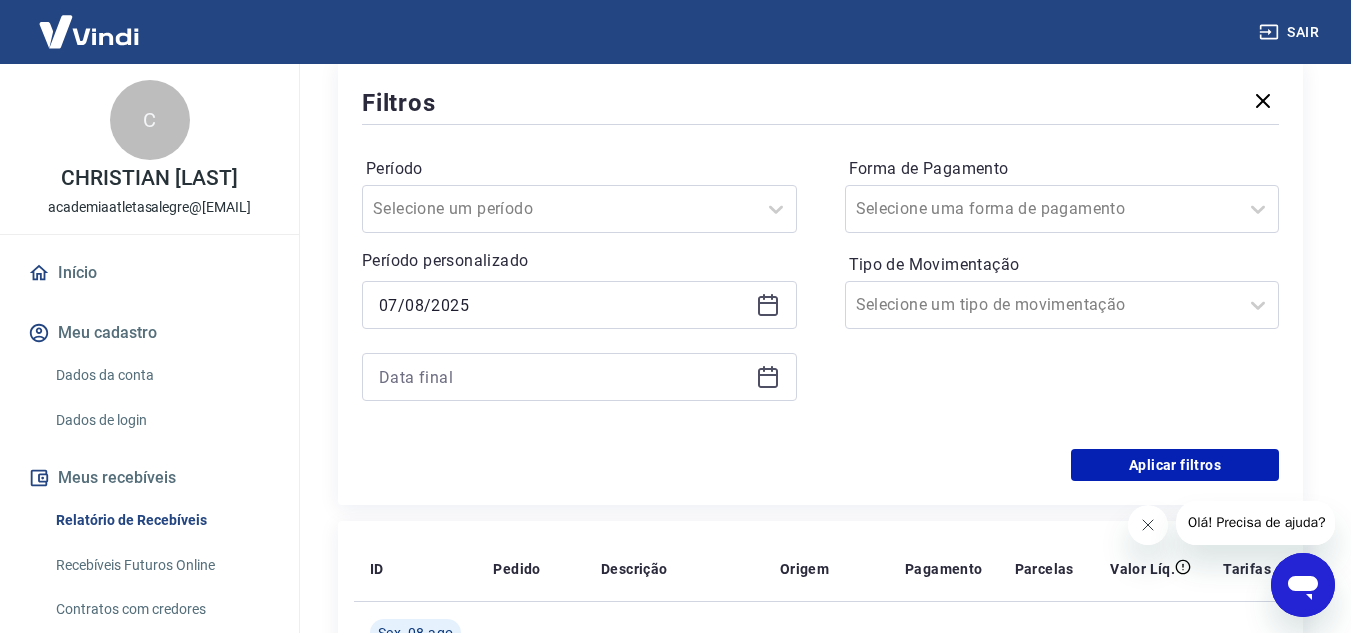 type on "07/08/2025" 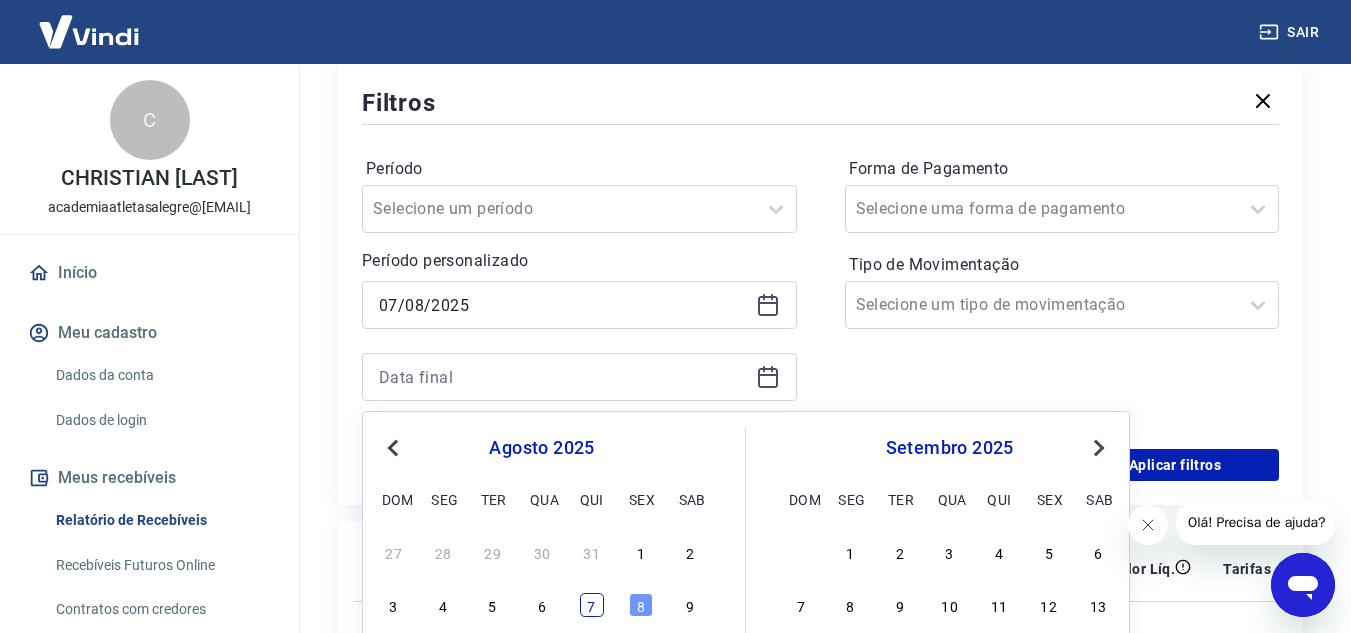 click on "7" at bounding box center (592, 605) 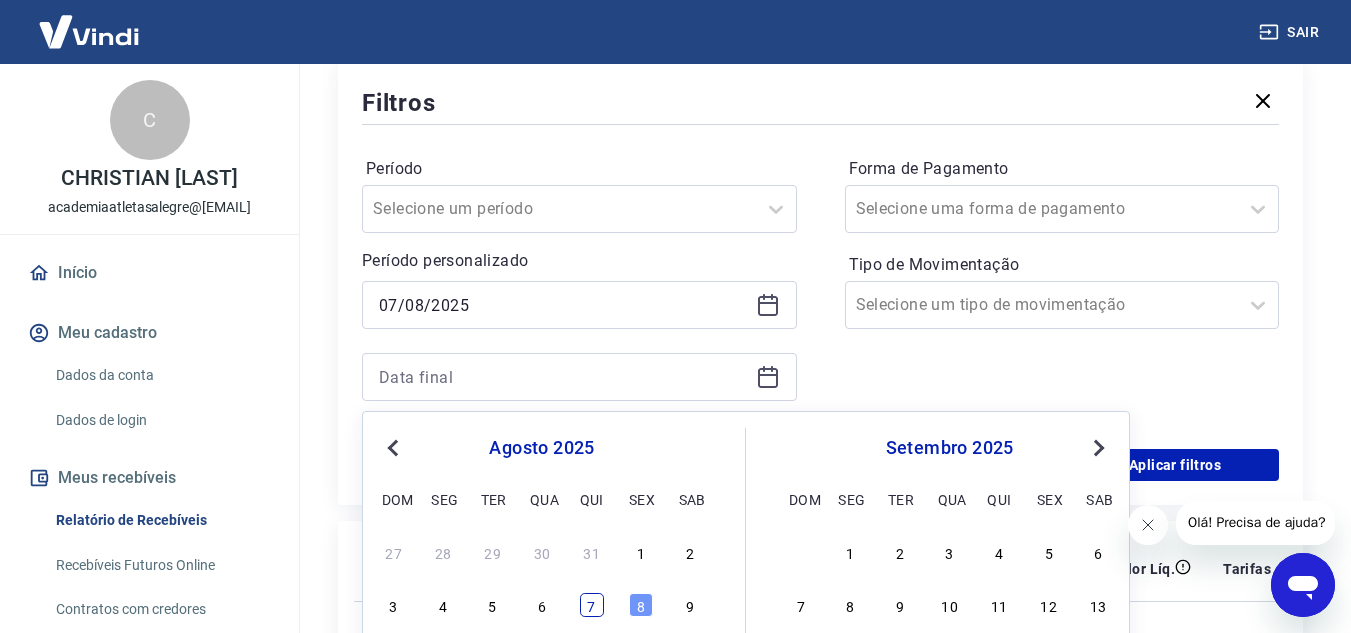 click at bounding box center (674, 633) 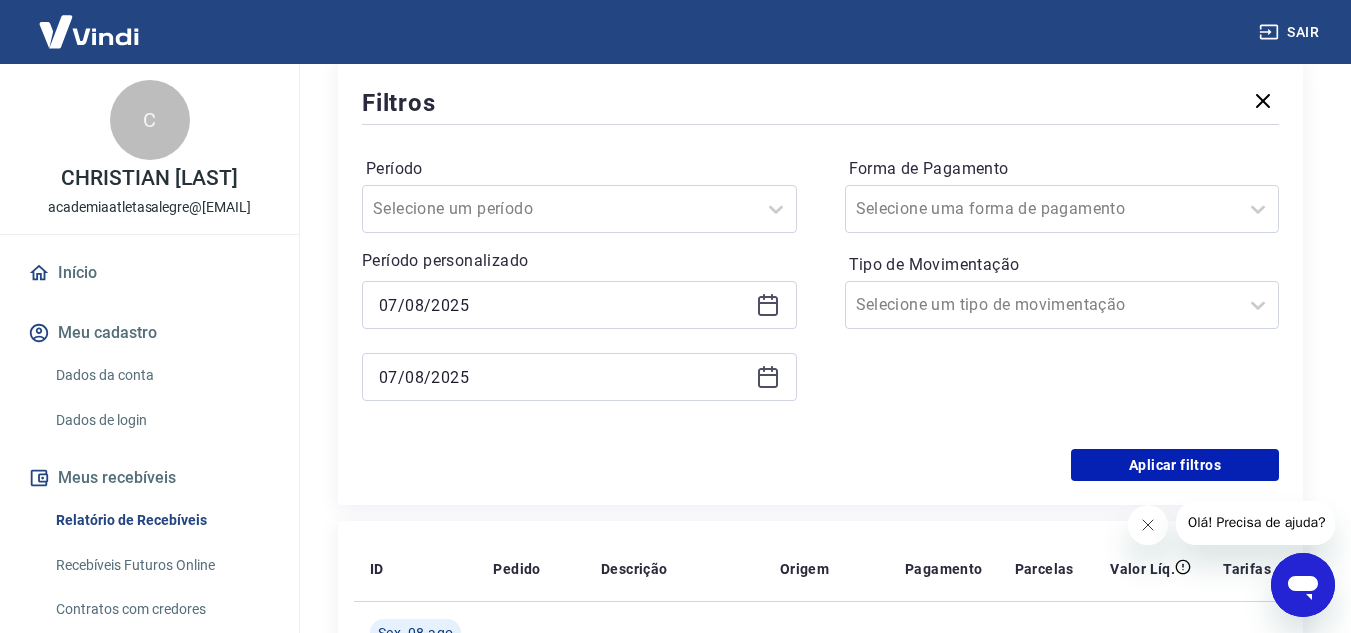 type on "07/08/2025" 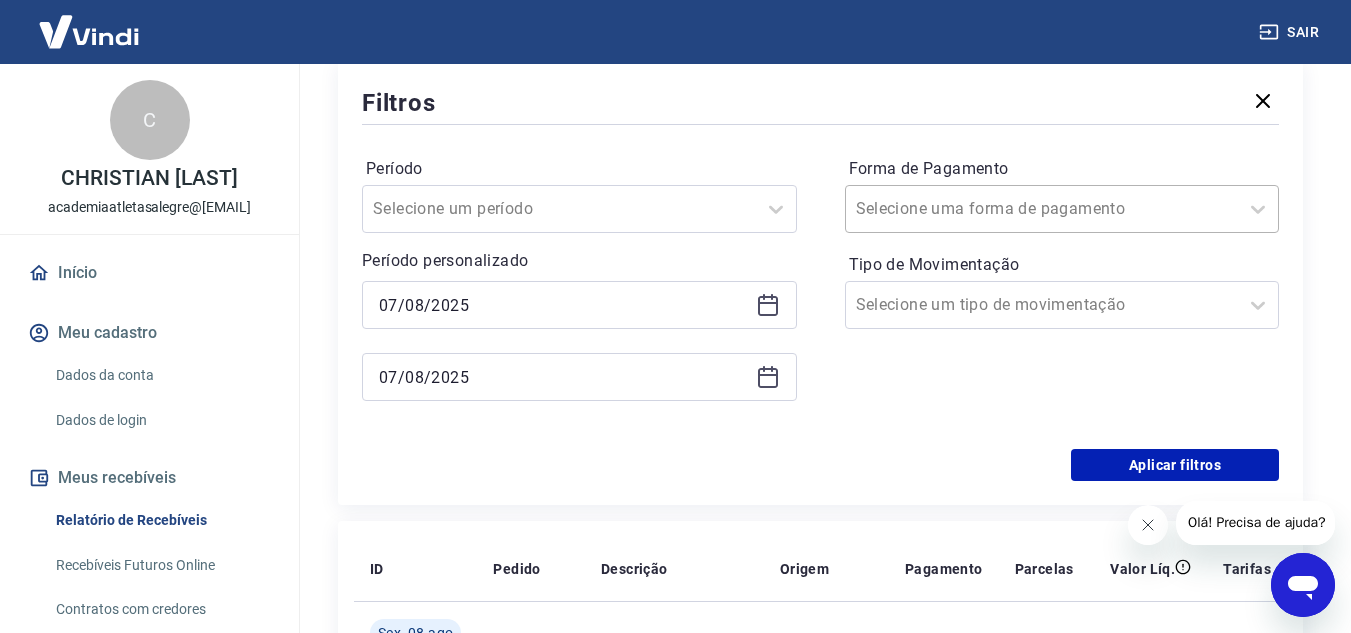 click at bounding box center [1042, 209] 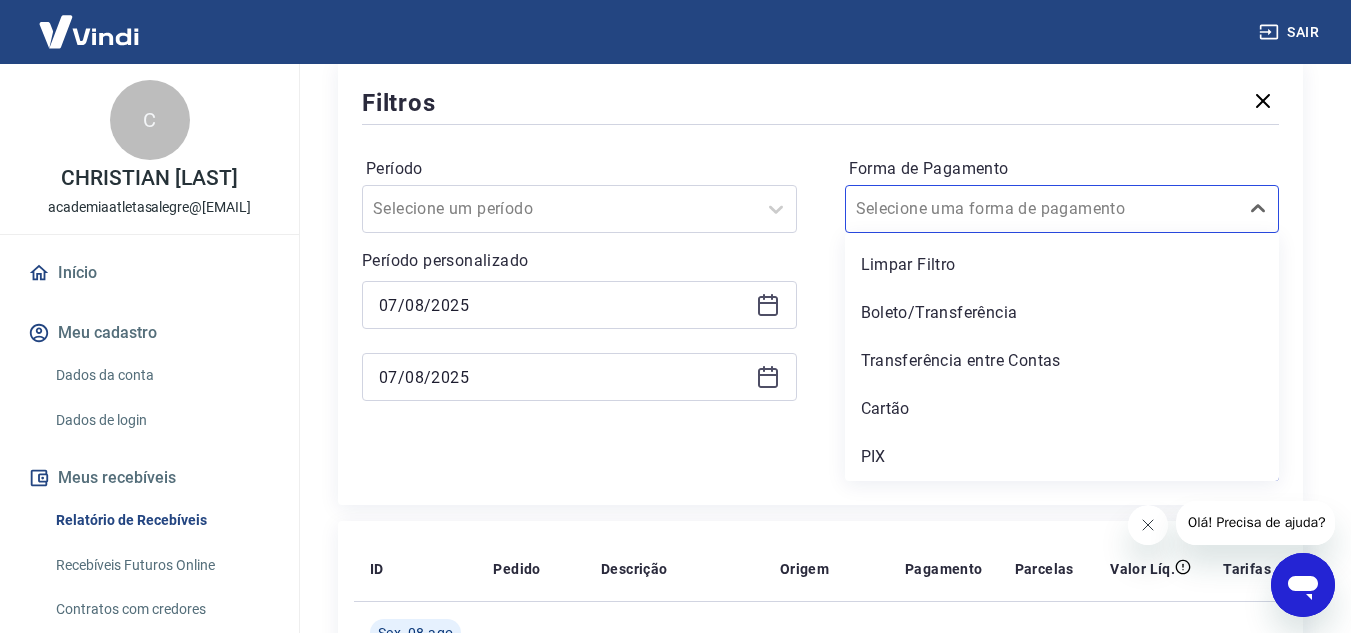 click on "Período Selecione um período Período personalizado Selected date: quinta-feira, 7 de agosto de 2025 07/08/2025 Selected date: quinta-feira, 7 de agosto de 2025 07/08/2025 Forma de Pagamento option Limpar Filtro focused, 1 of 5. 5 results available. Use Up and Down to choose options, press Enter to select the currently focused option, press Escape to exit the menu, press Tab to select the option and exit the menu. Selecione uma forma de pagamento Limpar Filtro Boleto/Transferência Transferência entre Contas Cartão PIX Tipo de Movimentação Selecione um tipo de movimentação" at bounding box center (820, 289) 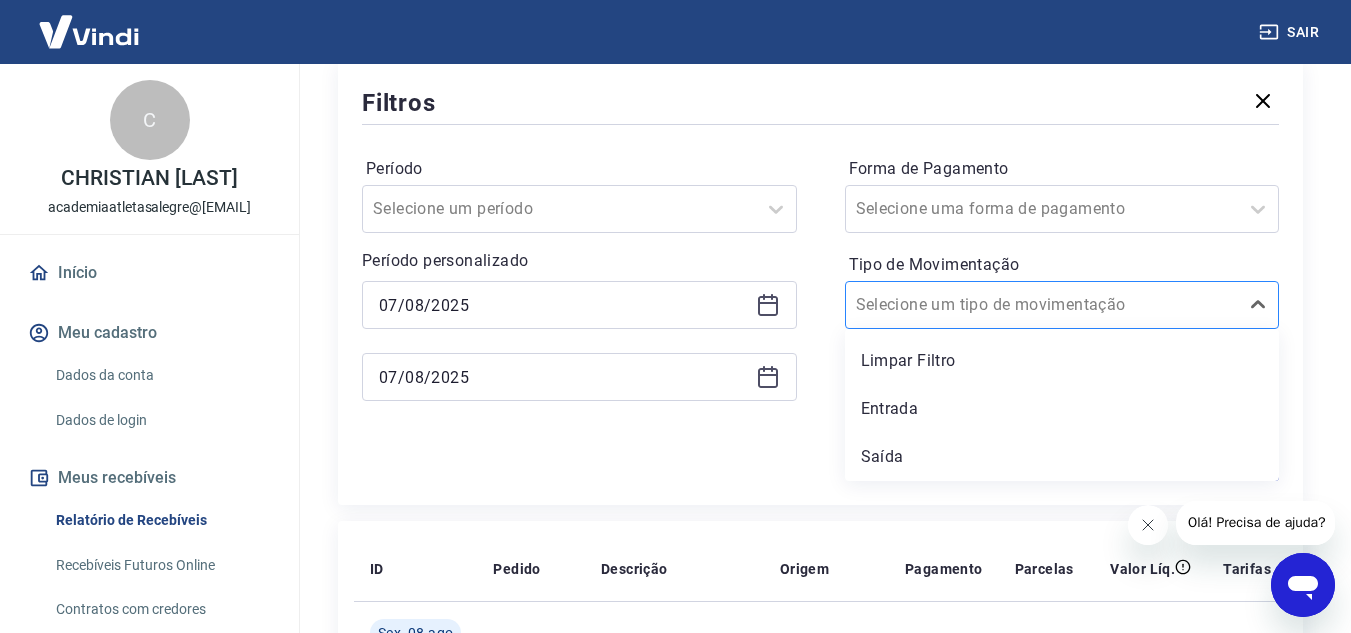 click at bounding box center (1042, 305) 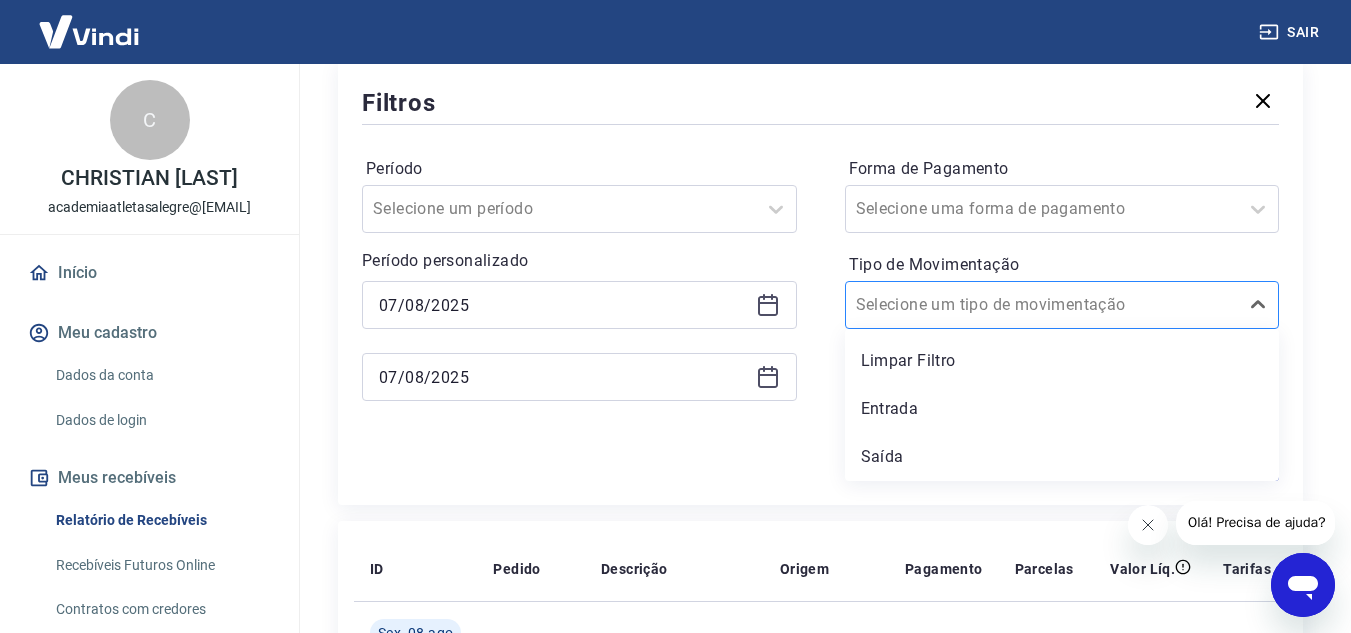 click at bounding box center (1042, 305) 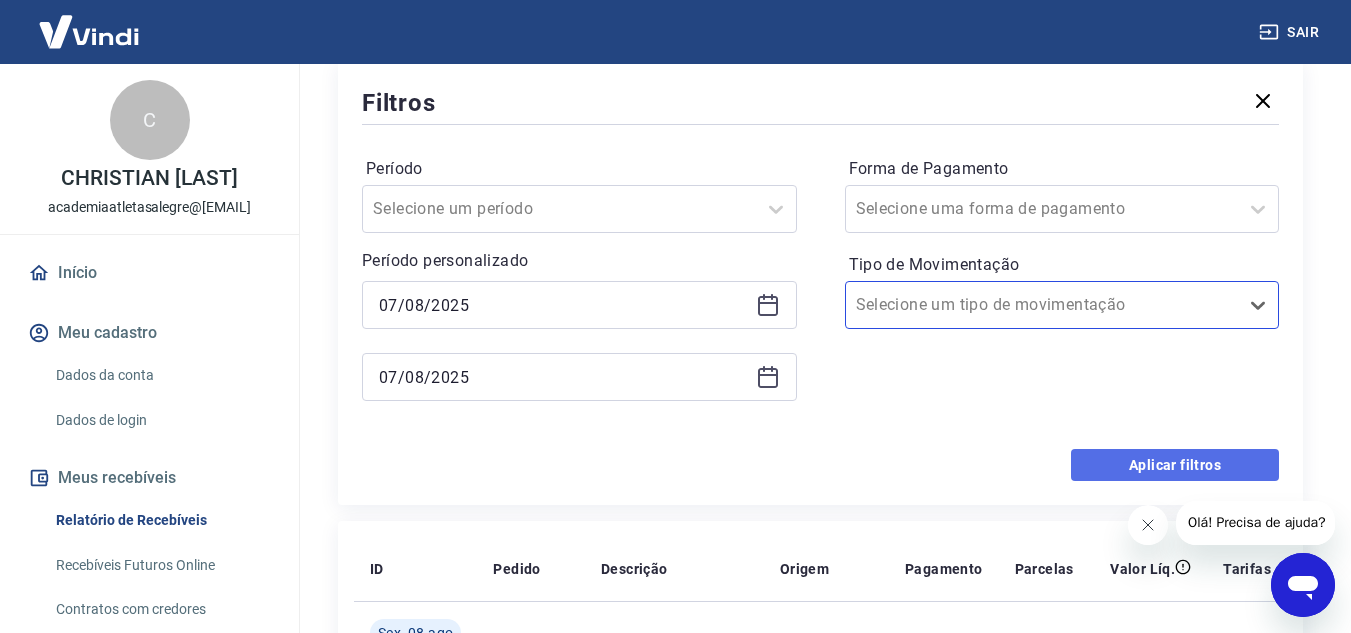click on "Aplicar filtros" at bounding box center [1175, 465] 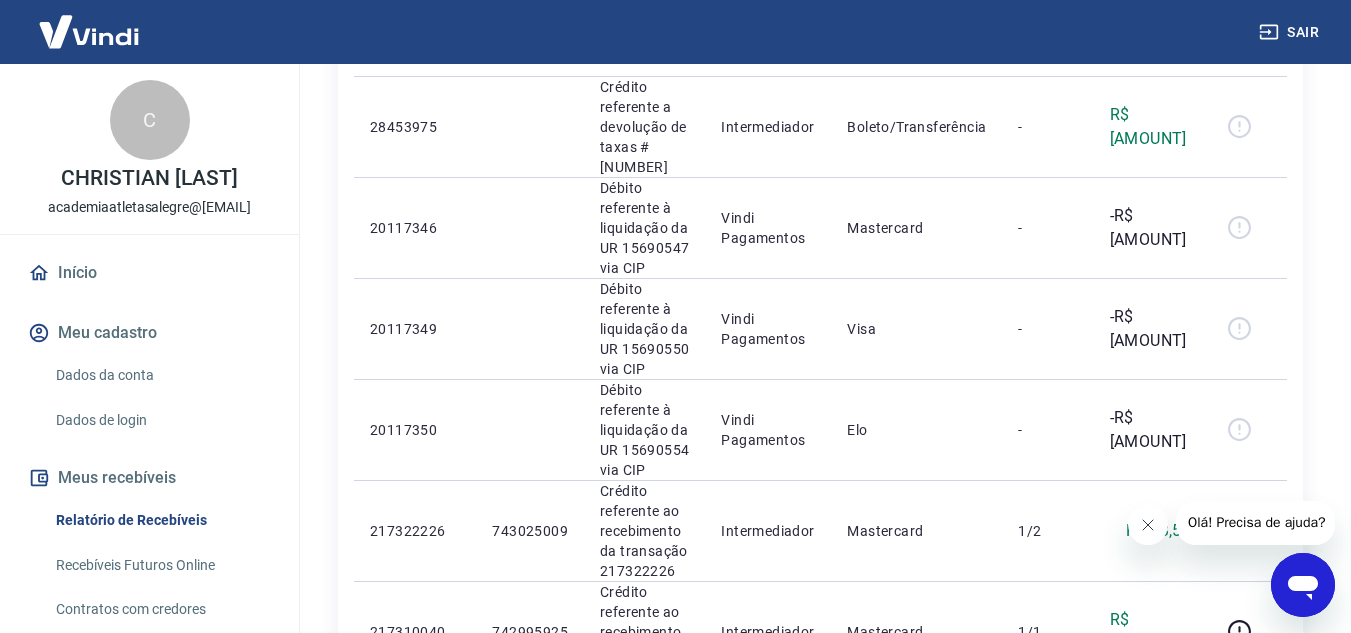 scroll, scrollTop: 0, scrollLeft: 0, axis: both 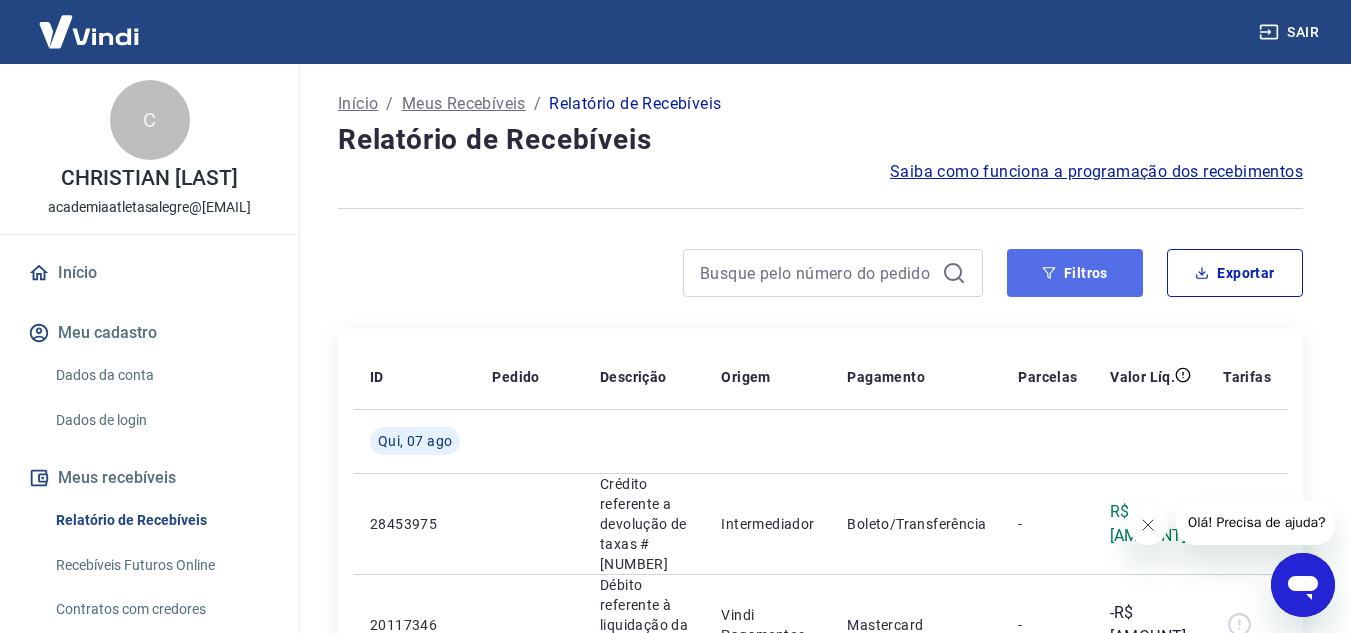 click 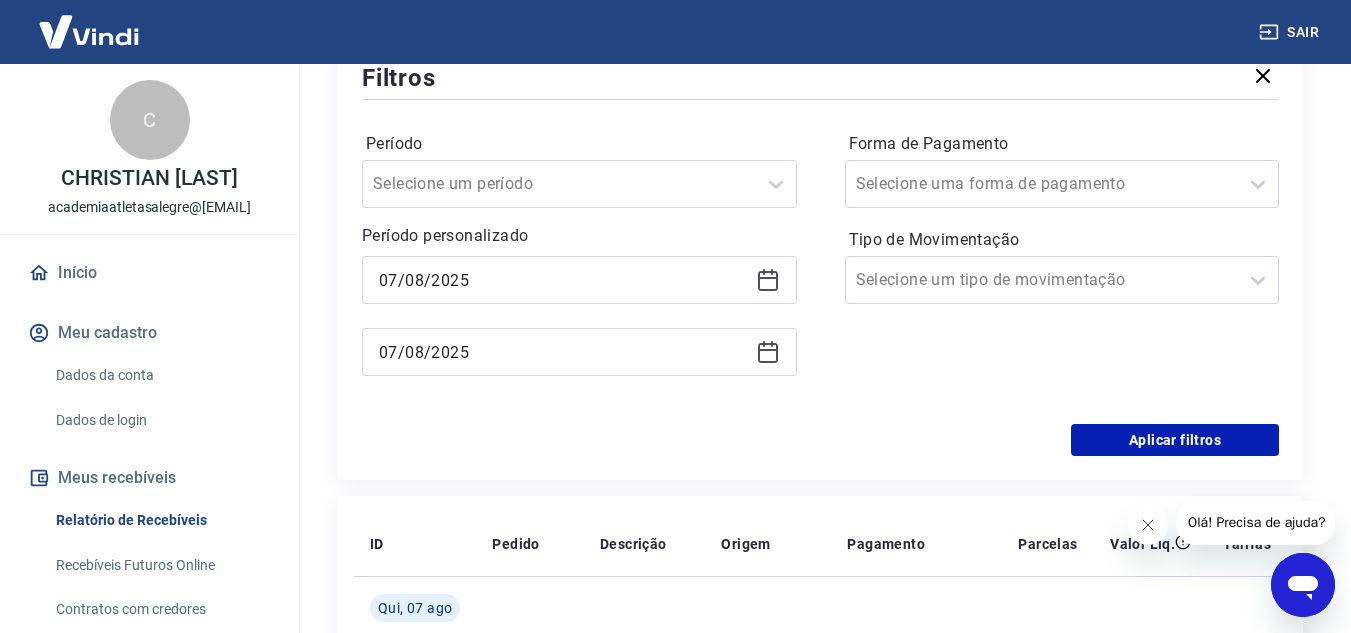 scroll, scrollTop: 300, scrollLeft: 0, axis: vertical 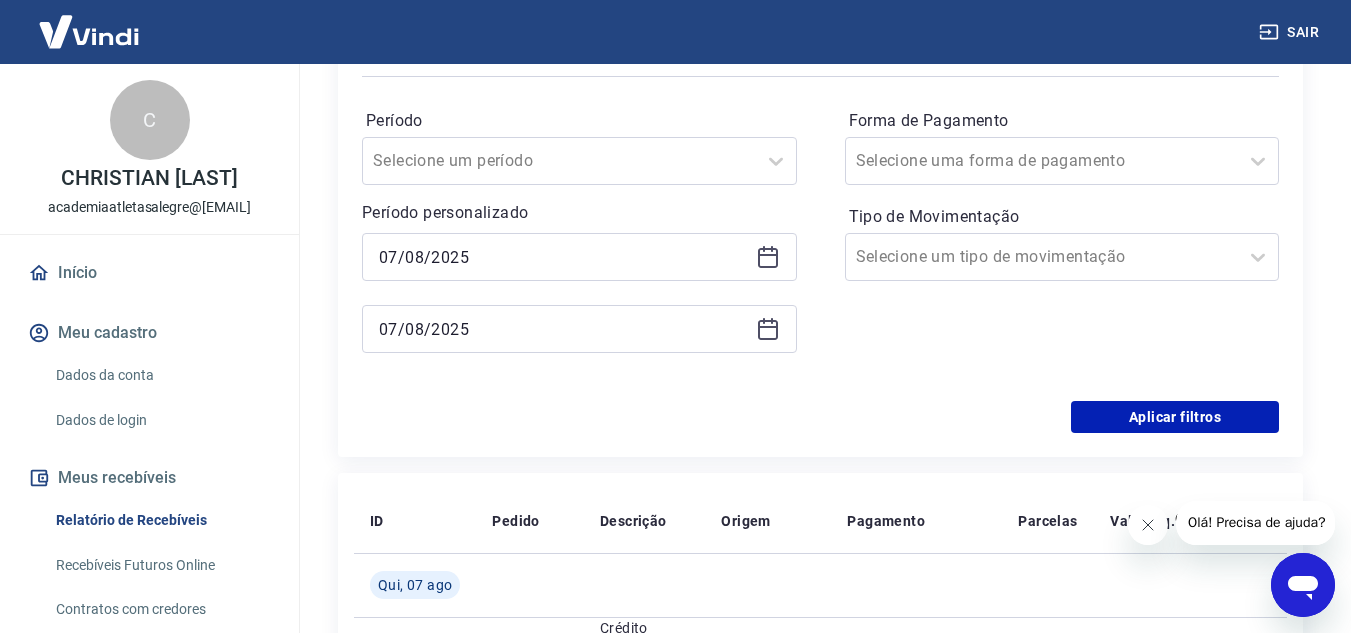 click 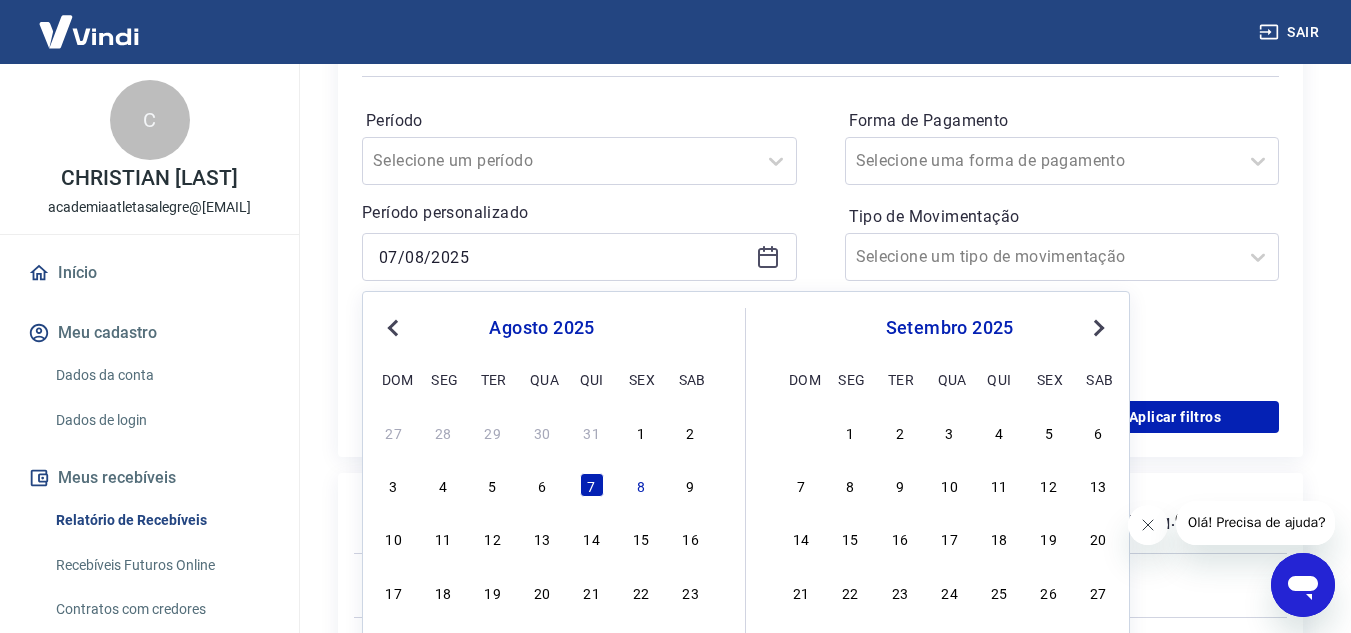 click on "3 4 5 6 7 8 9" at bounding box center (542, 485) 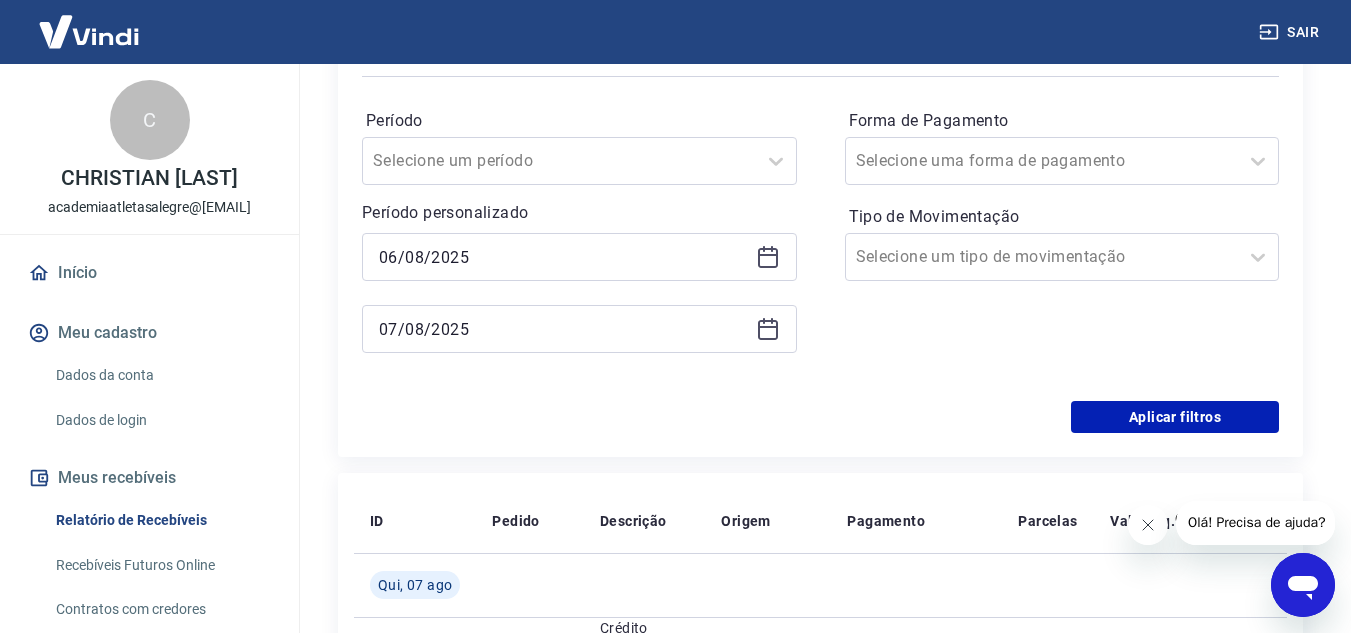 click on "ID Pedido Descrição Origem Pagamento Parcelas Valor Líq. Tarifas Qui, 07 ago 28453975 Crédito referente a devolução de taxas #1667995 Intermediador Boleto/Transferência - R$ [AMOUNT] 20117346 Débito referente à liquidação da UR 15690547 via CIP Vindi Pagamentos Mastercard - -R$ [AMOUNT] 20117349 Débito referente à liquidação da UR 15690550 via CIP Vindi Pagamentos Visa - -R$ [AMOUNT] 20117350 Débito referente à liquidação da UR 15690554 via CIP Vindi Pagamentos Elo - -R$ [AMOUNT] 217322226 743025009 Crédito referente ao recebimento da transação 217322226 Intermediador Mastercard 1/2 R$ [AMOUNT] 217310040 742995925 Crédito referente ao recebimento da transação 217310040 Intermediador Mastercard 1/1 R$ [AMOUNT] 217290908 742958384 Crédito referente ao recebimento da transação 217290908 Intermediador Mastercard 1/1 R$ [AMOUNT] 217265485 742907070 Crédito referente ao recebimento da transação 217265485 Intermediador Visa 1/1 R$ [AMOUNT] 217168905 742450739 Intermediador Mastercard 1/1 1/1" at bounding box center [820, 1563] 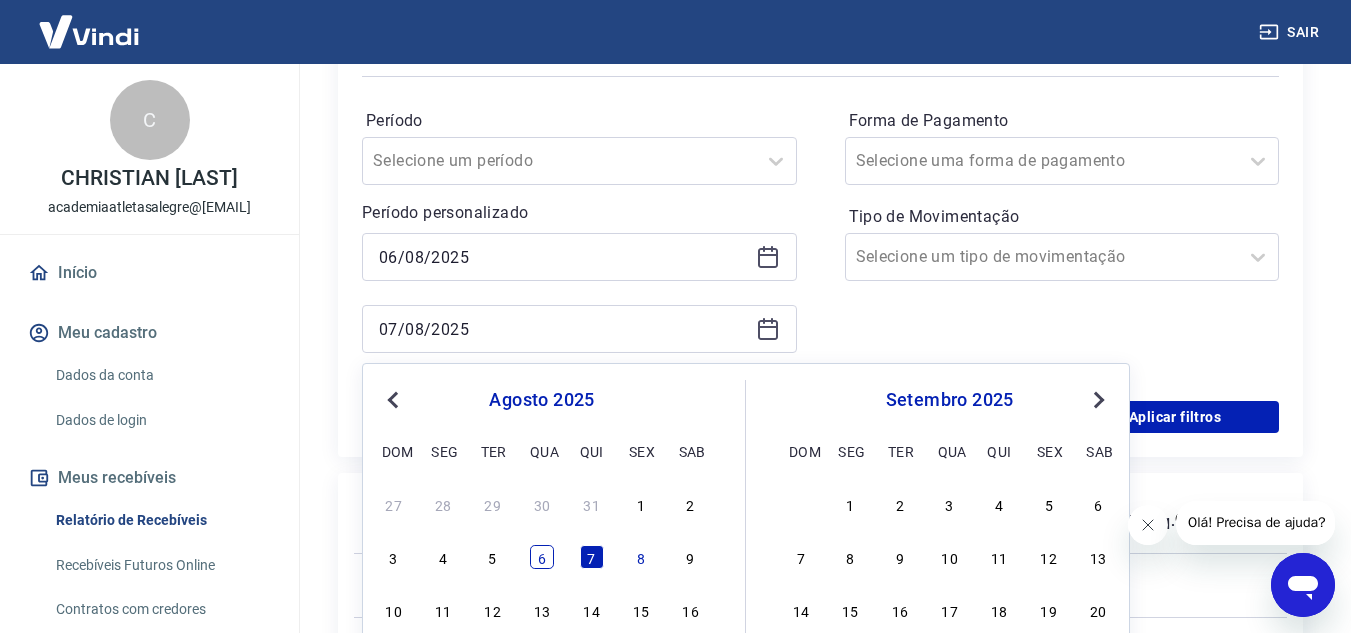 click on "6" at bounding box center [542, 557] 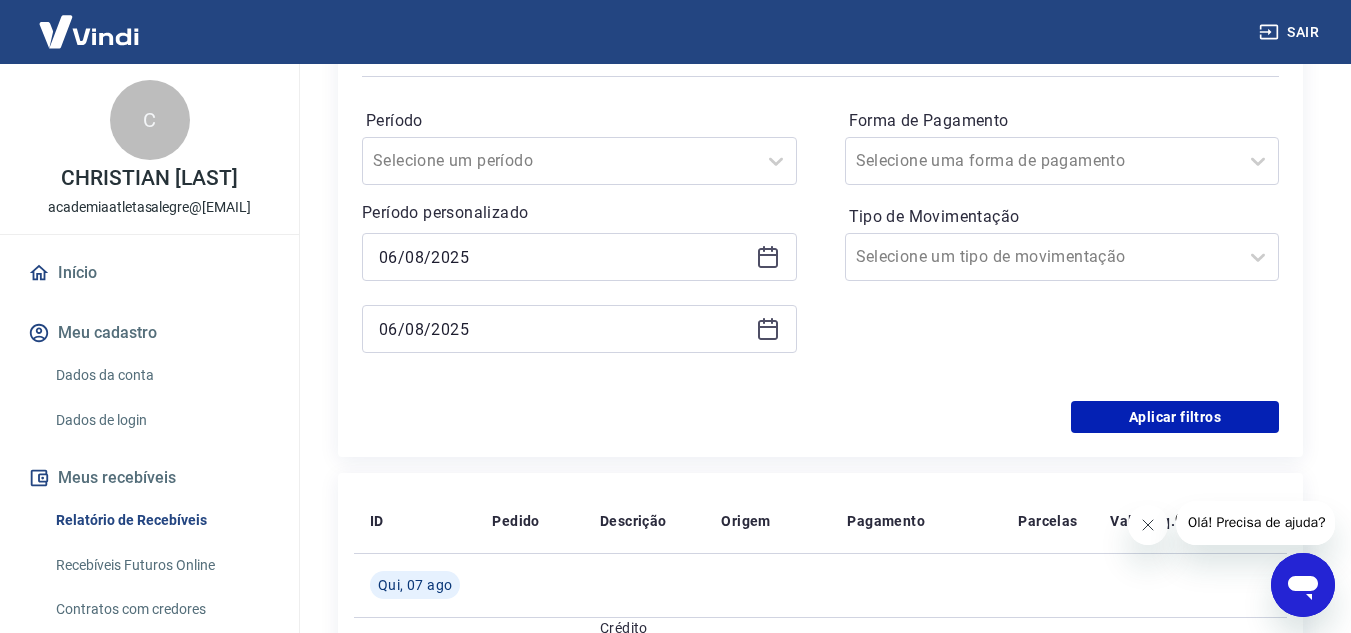 type on "06/08/2025" 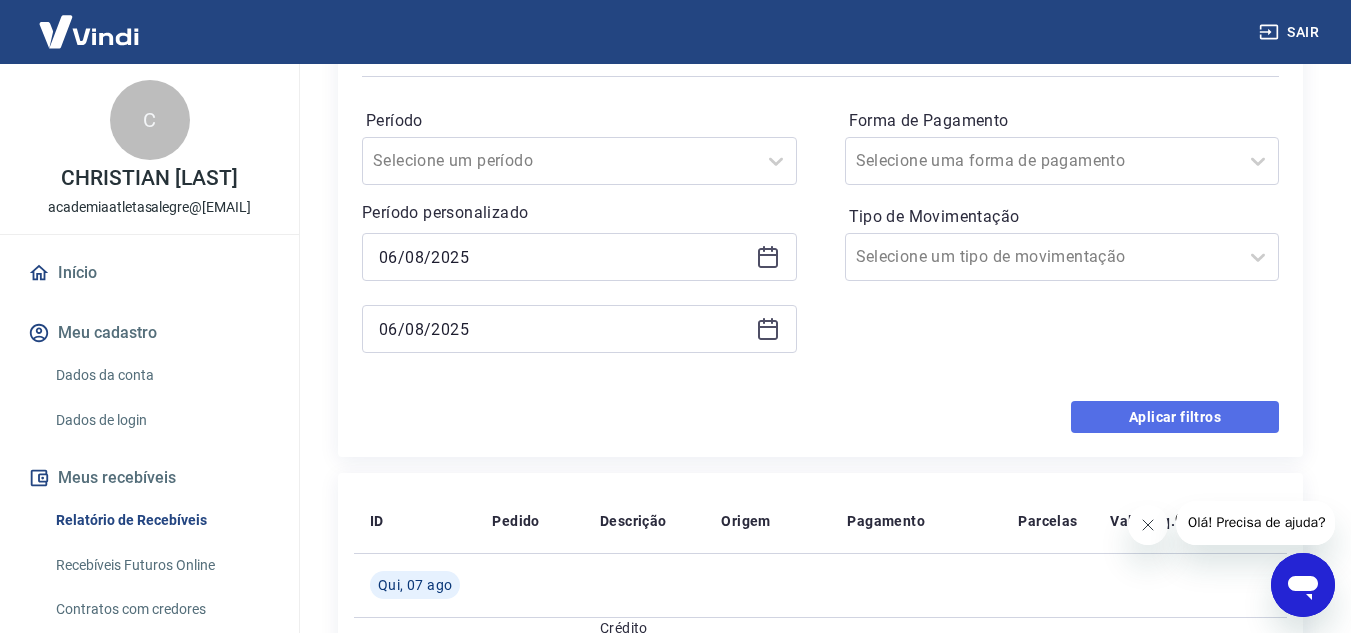 click on "Aplicar filtros" at bounding box center [1175, 417] 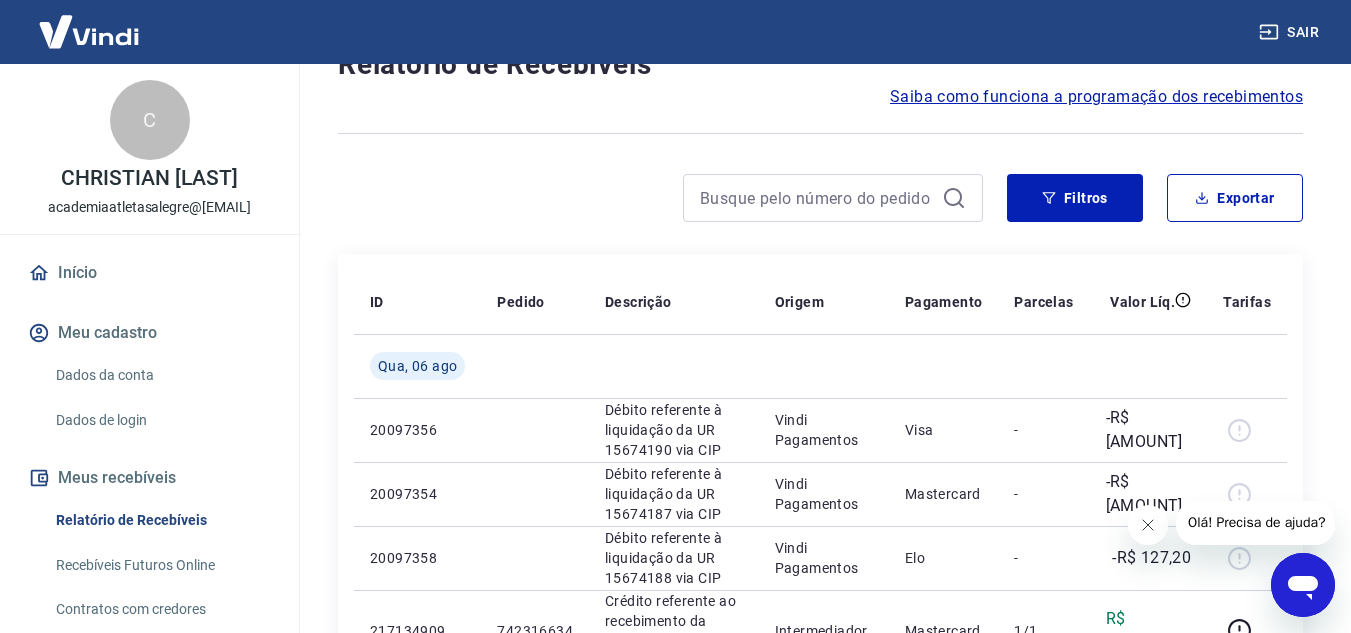 scroll, scrollTop: 0, scrollLeft: 0, axis: both 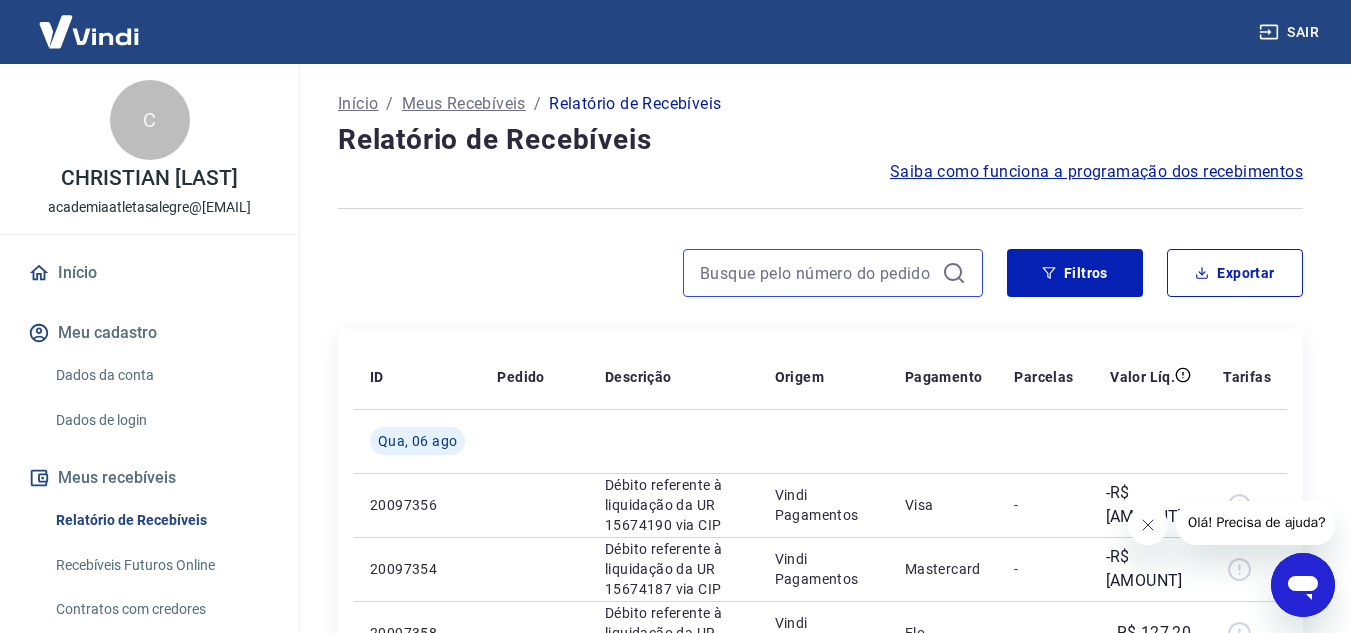 click at bounding box center (817, 273) 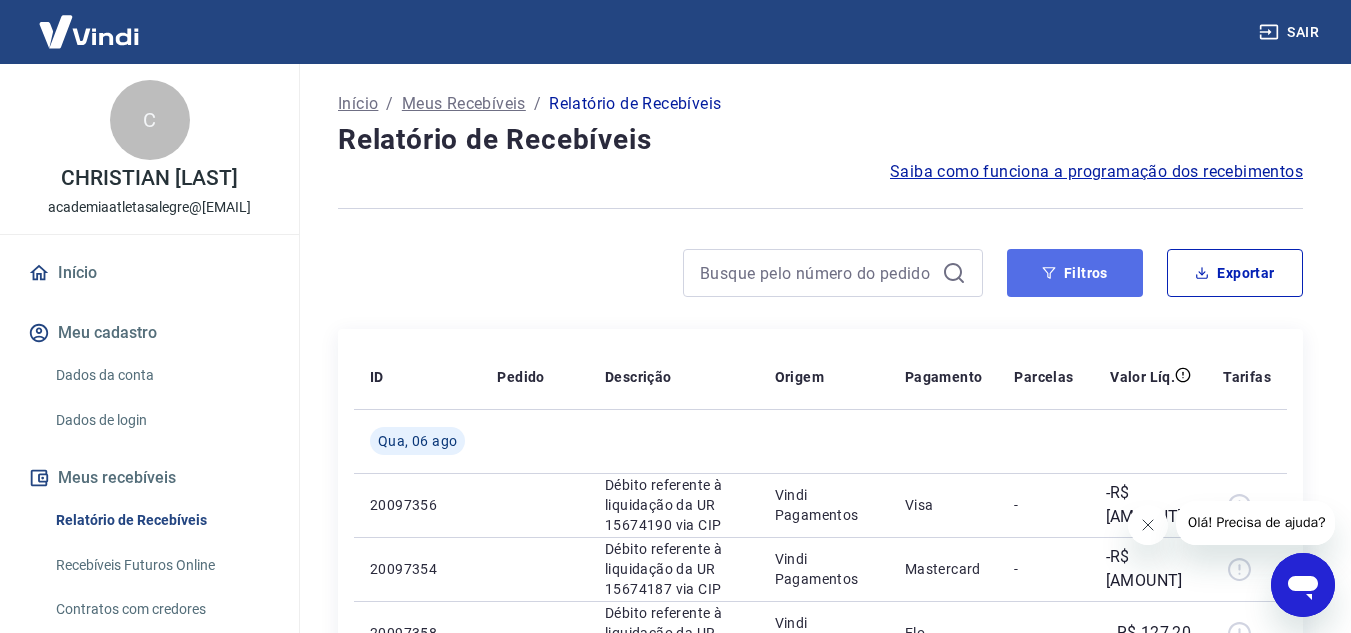 click 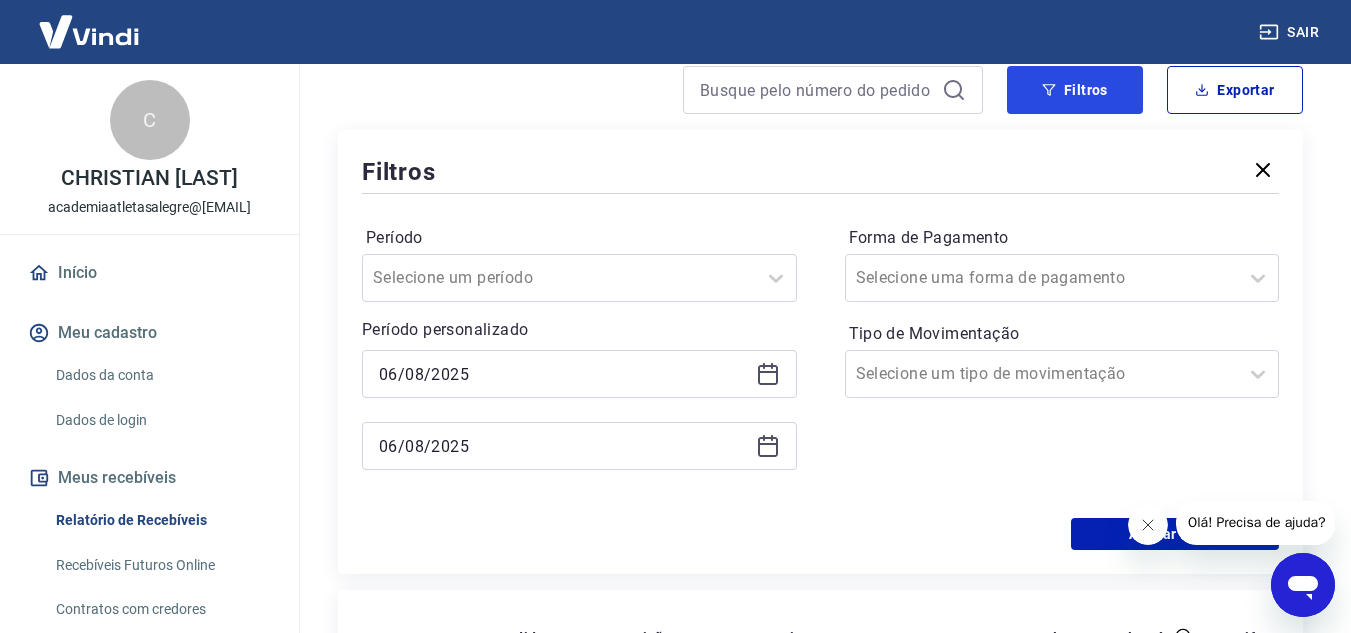 scroll, scrollTop: 300, scrollLeft: 0, axis: vertical 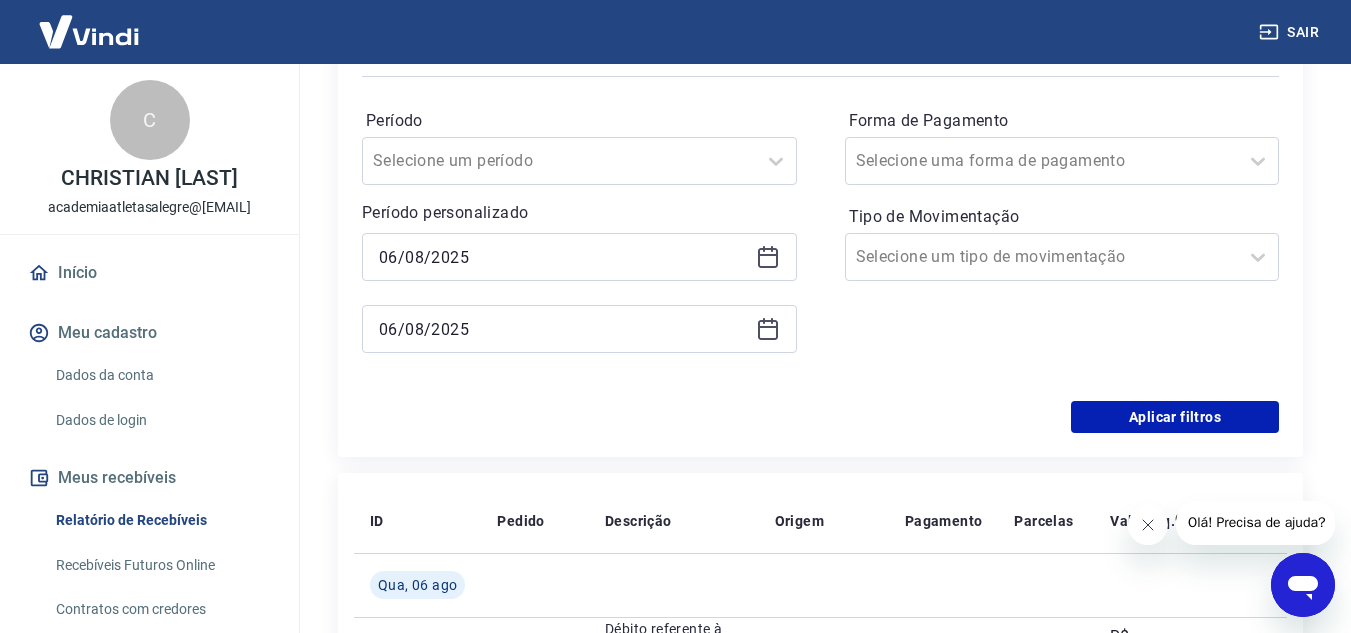 click 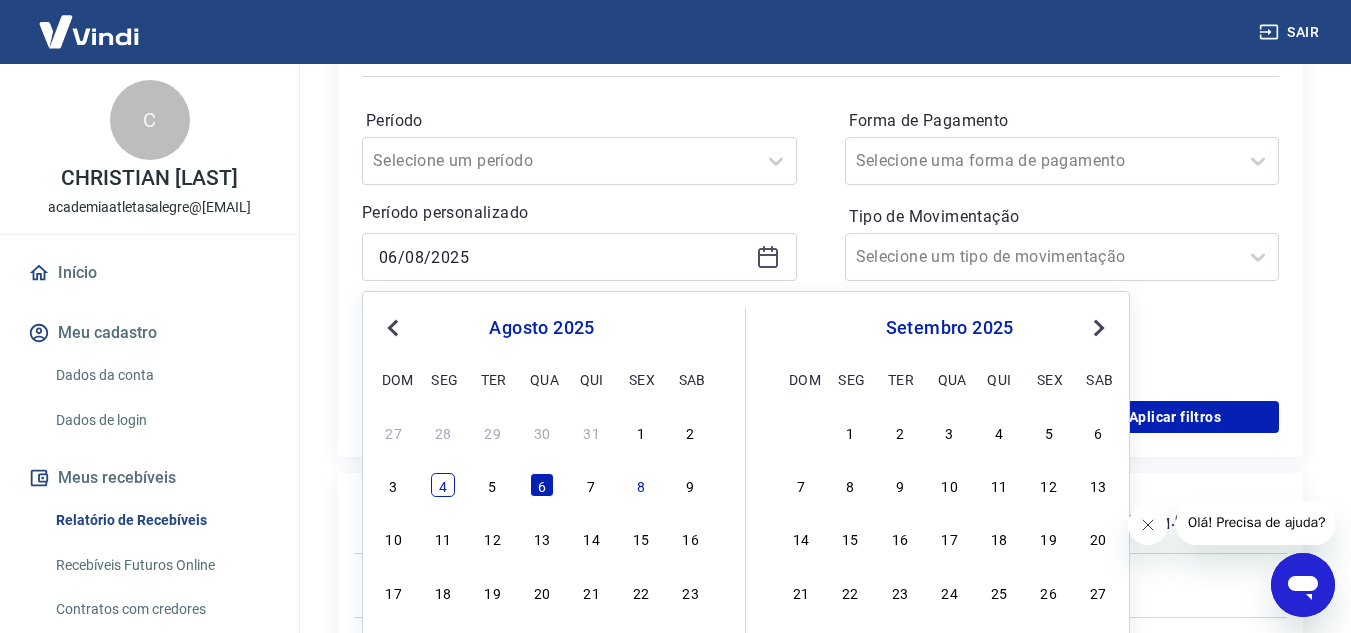 click on "4" at bounding box center (443, 485) 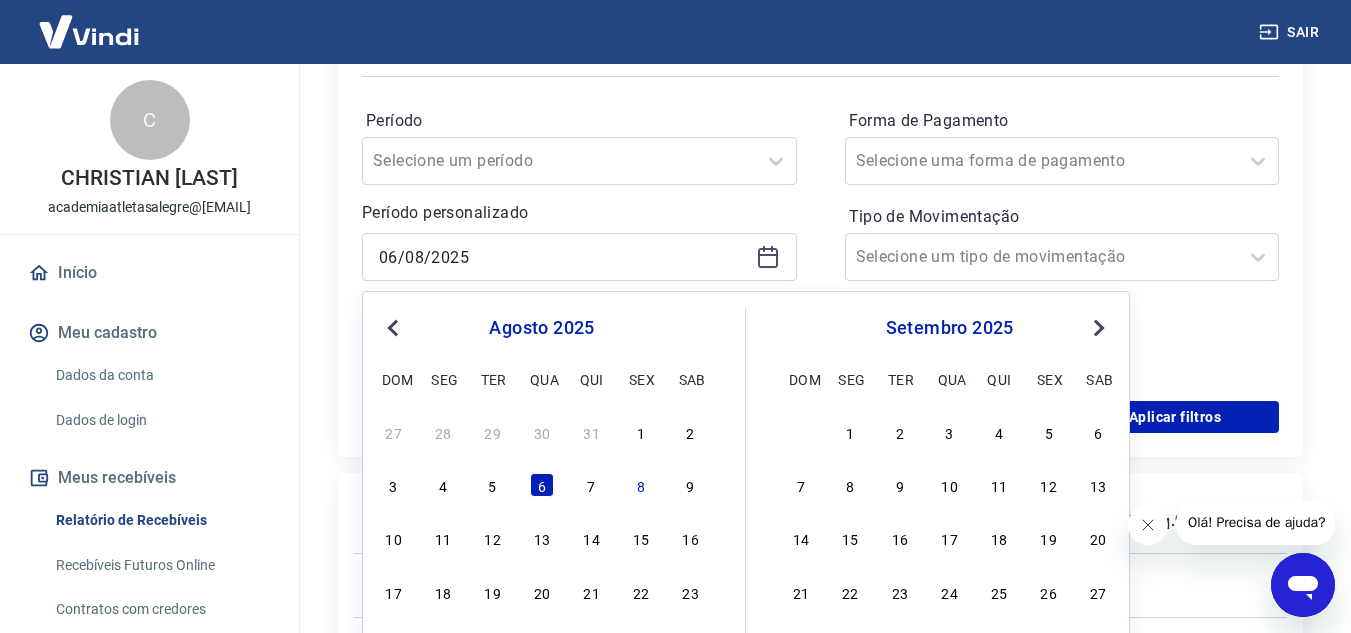 type on "04/08/2025" 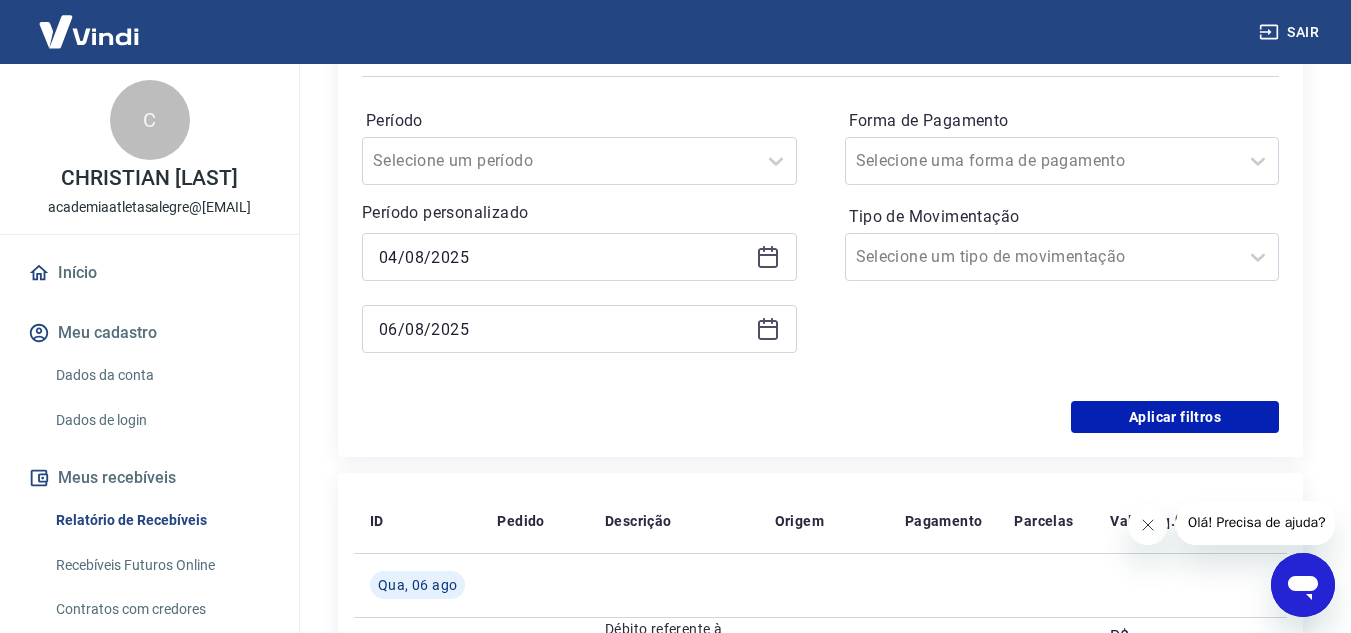 click 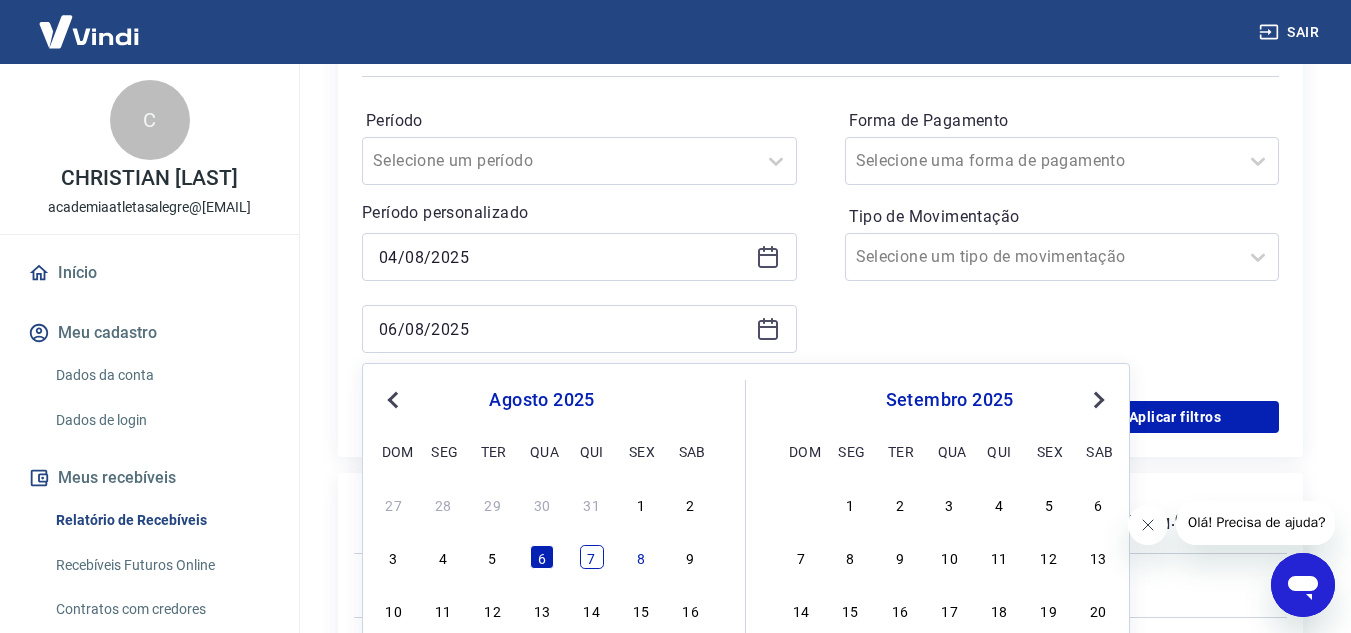 click on "7" at bounding box center (592, 557) 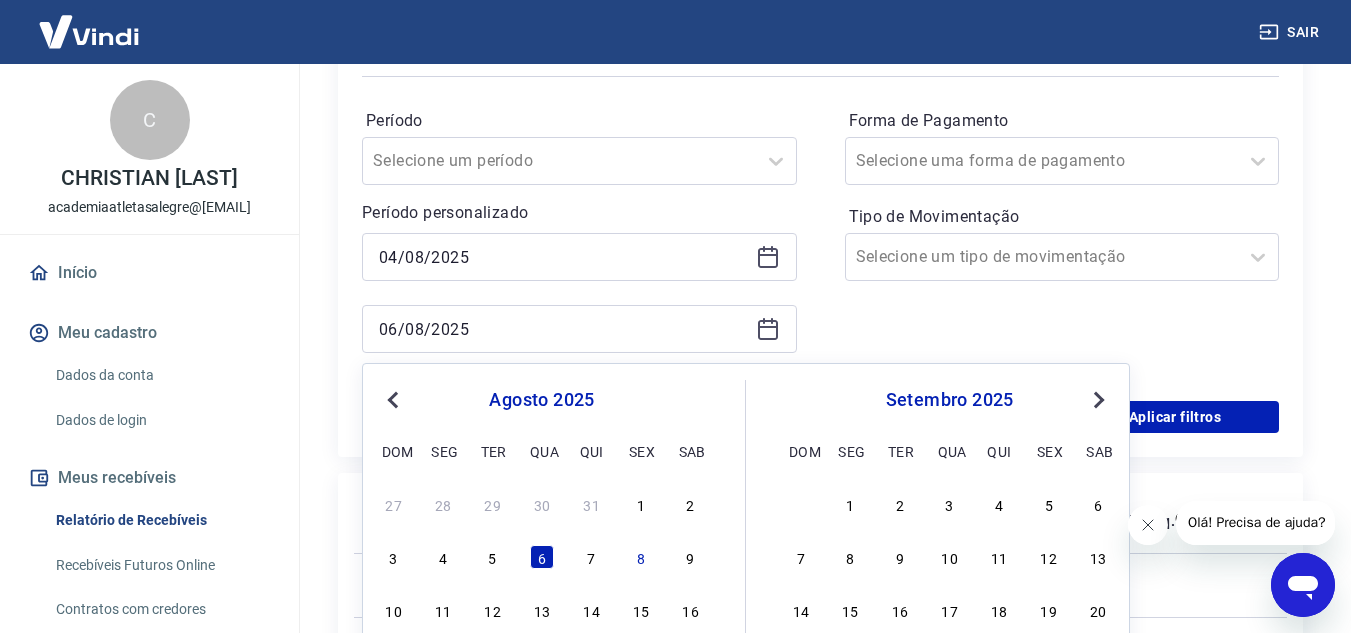 type on "07/08/2025" 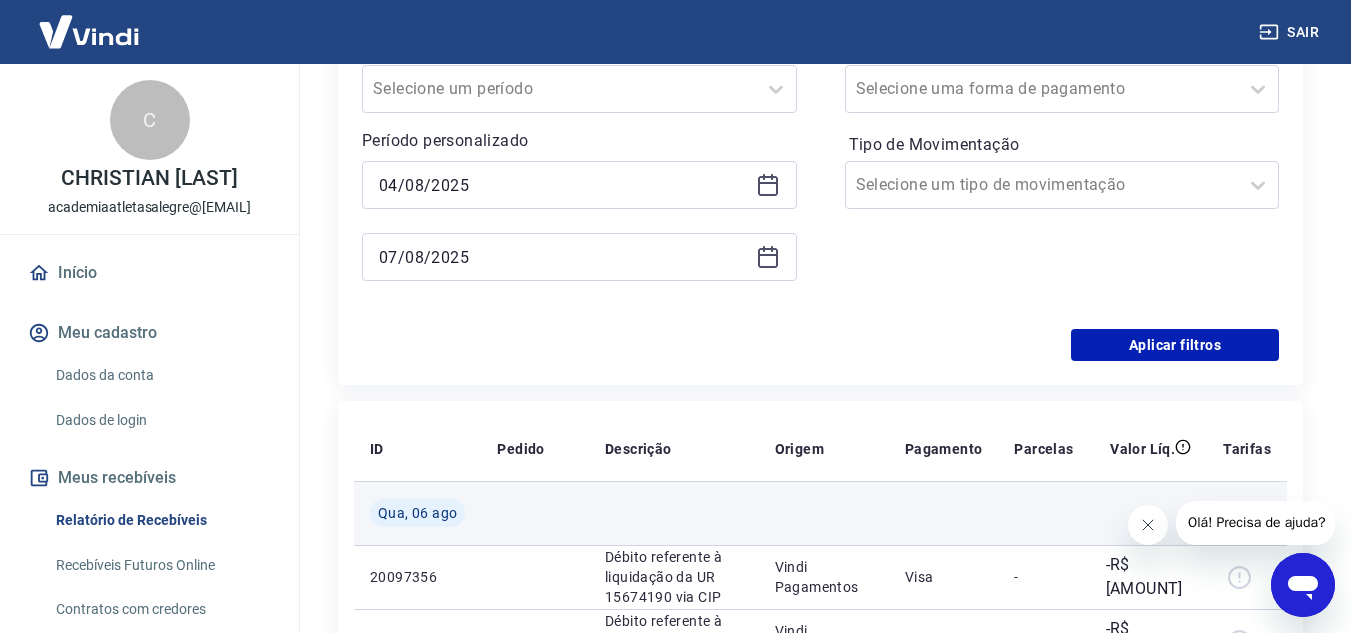 scroll, scrollTop: 500, scrollLeft: 0, axis: vertical 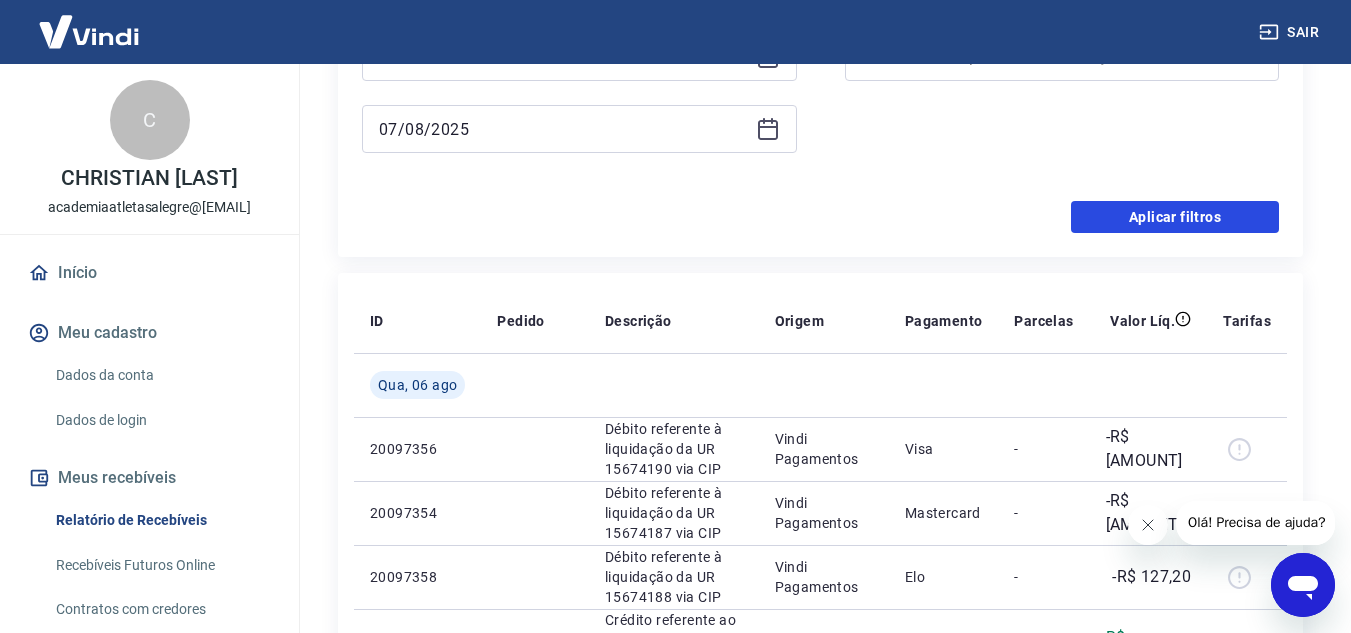 click on "Aplicar filtros" at bounding box center [1175, 217] 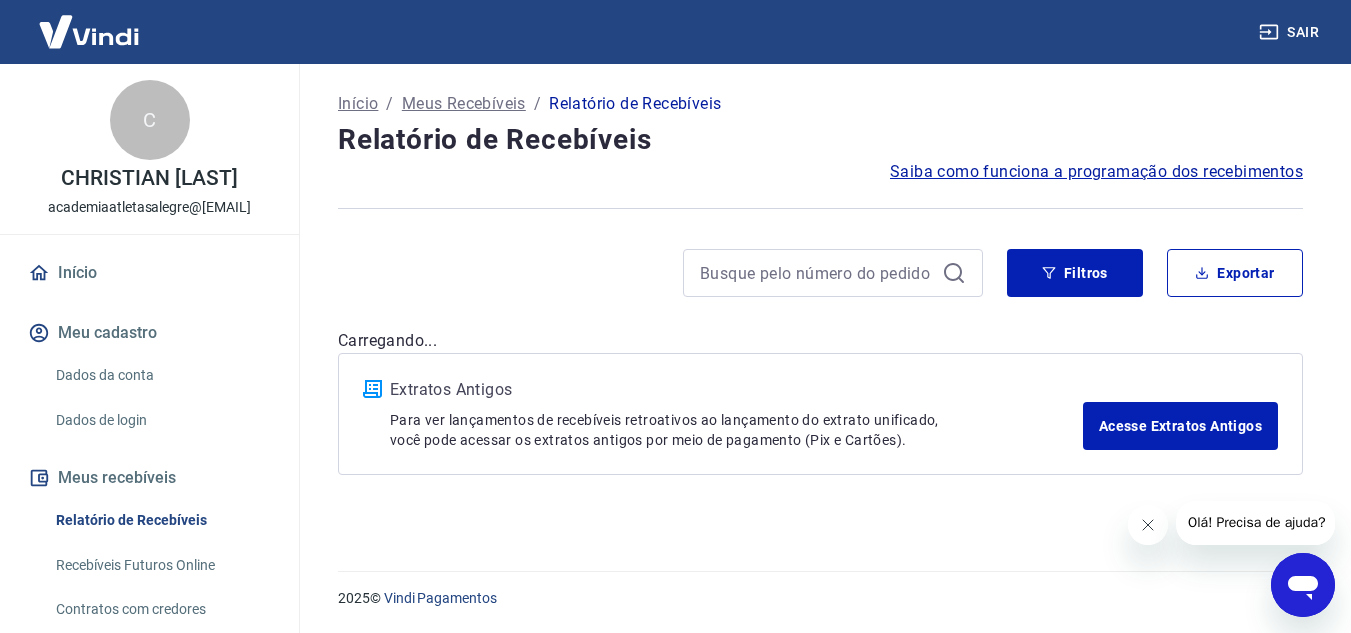 scroll, scrollTop: 0, scrollLeft: 0, axis: both 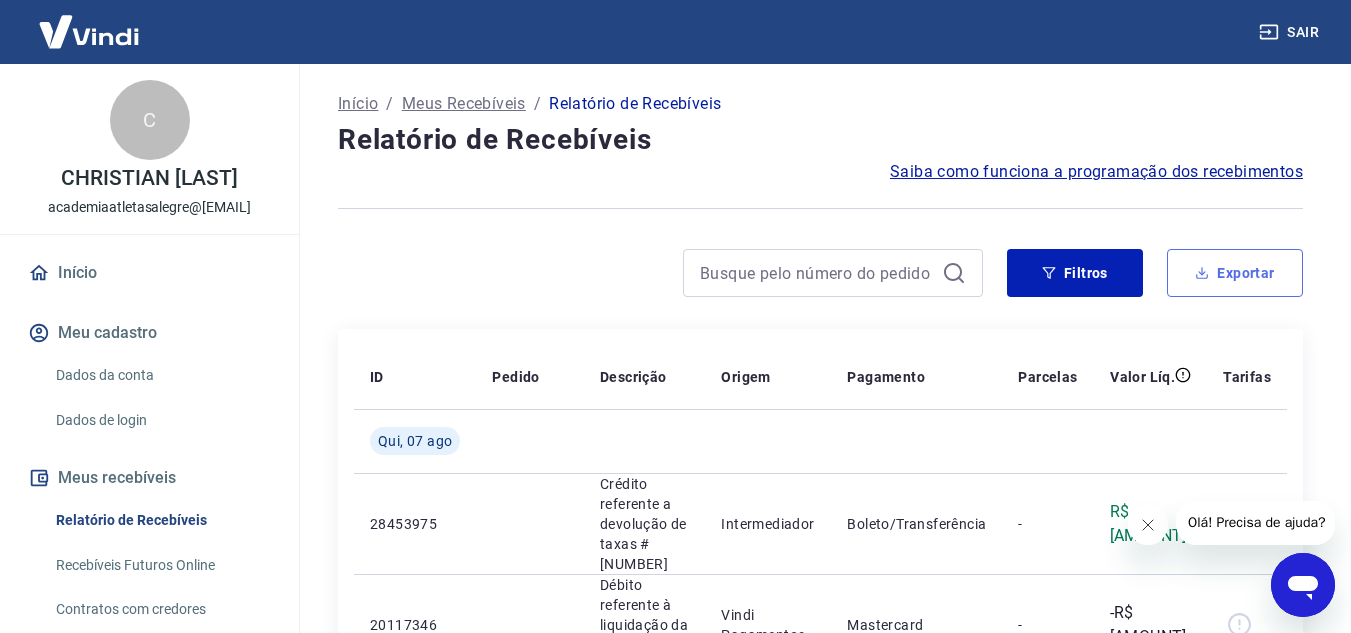 click on "Exportar" at bounding box center (1235, 273) 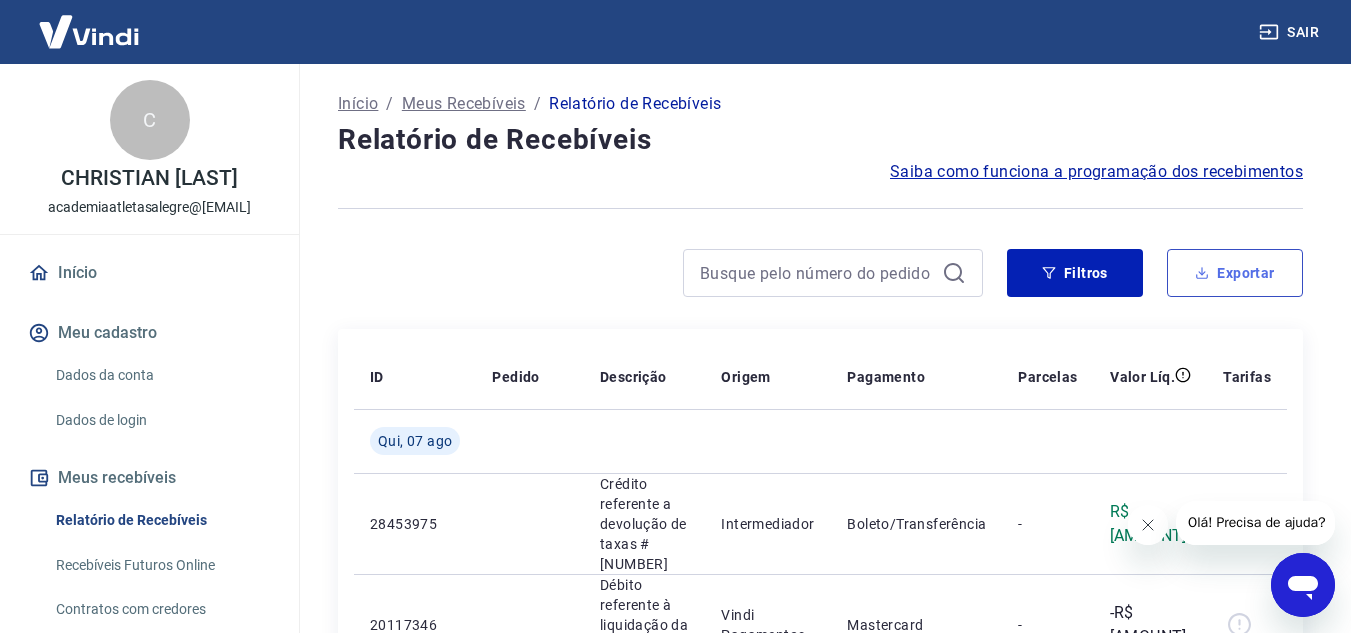 type on "04/08/2025" 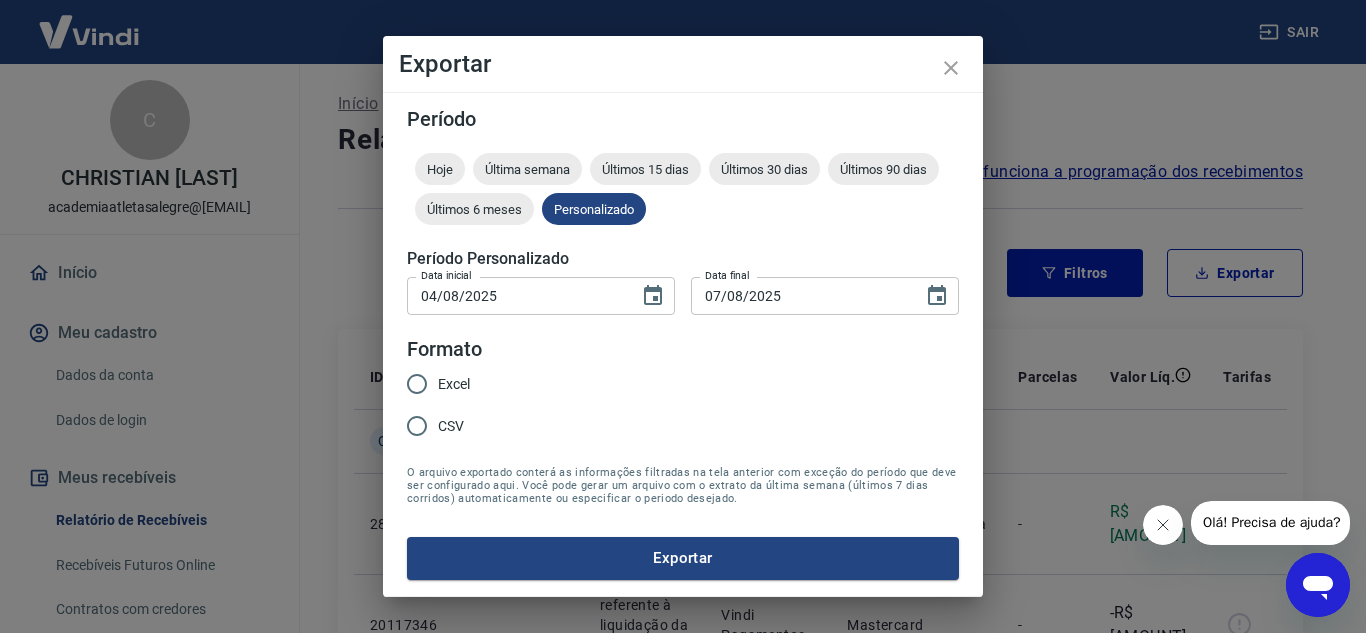 click on "Excel" at bounding box center [454, 384] 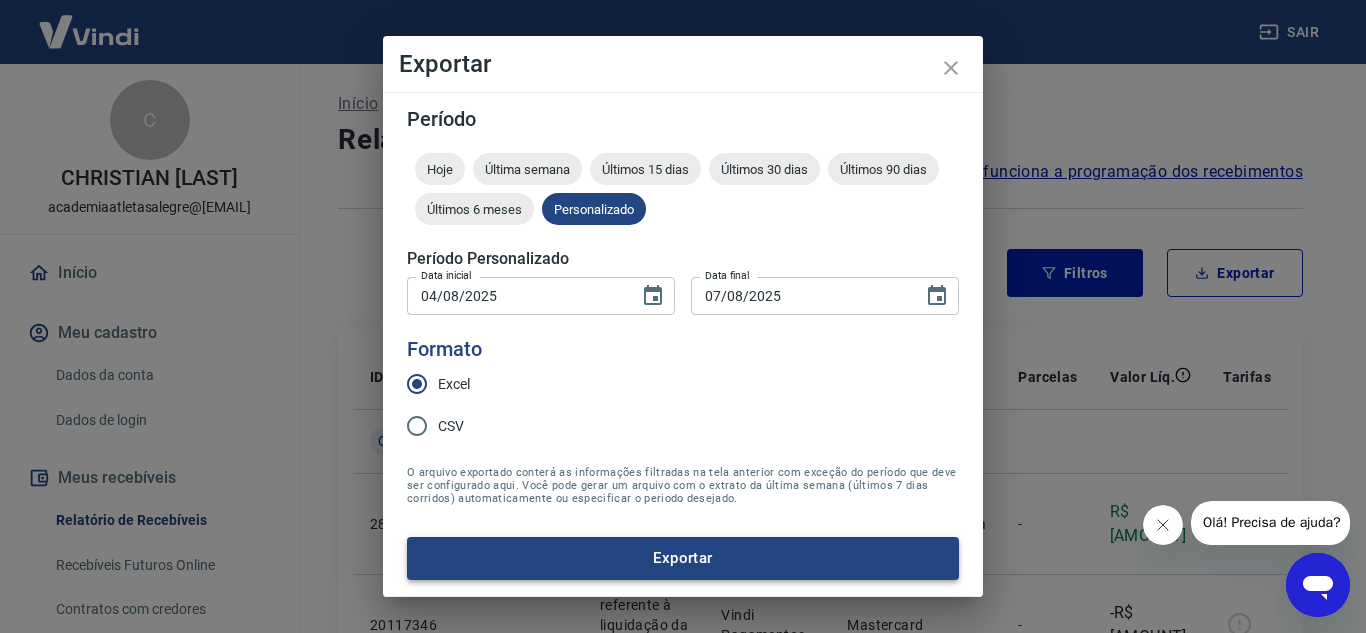 click on "Exportar" at bounding box center [683, 558] 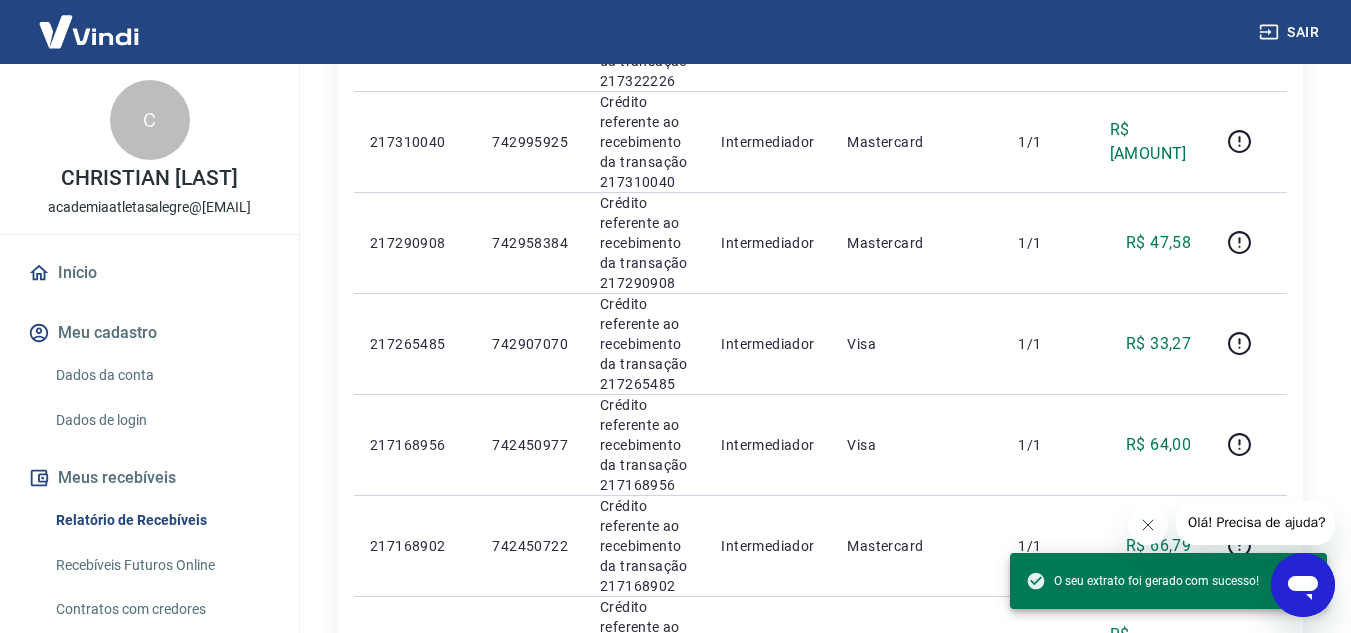 scroll, scrollTop: 900, scrollLeft: 0, axis: vertical 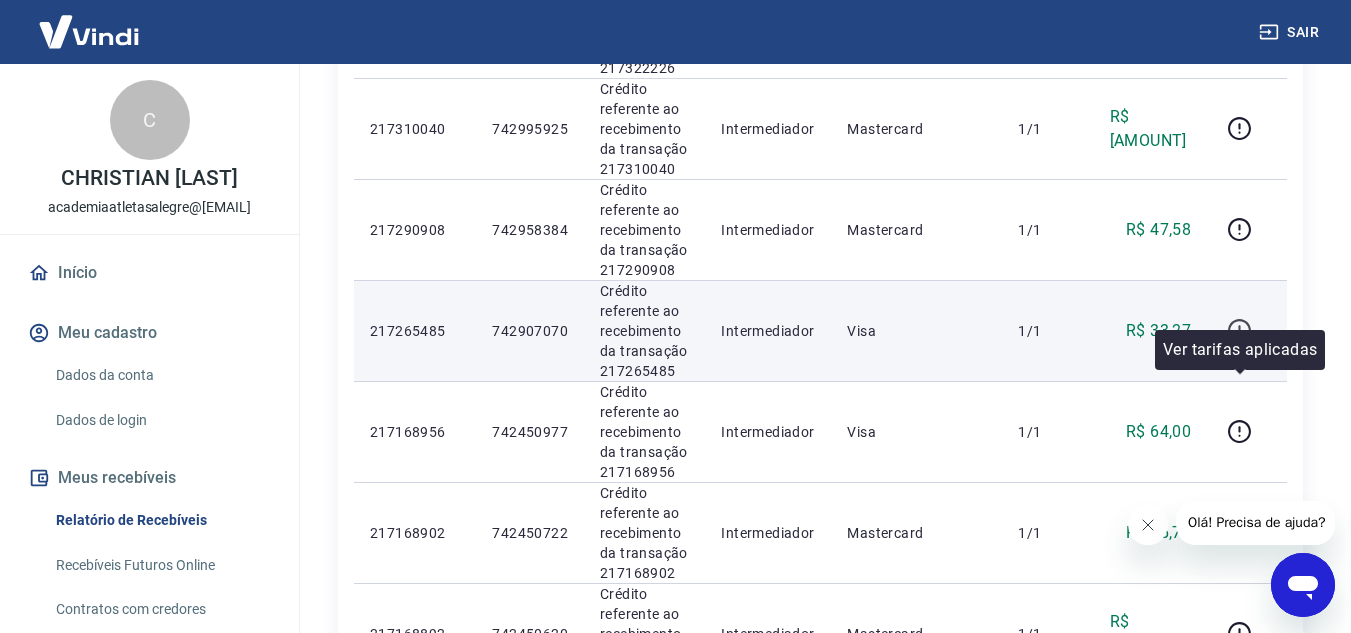 click 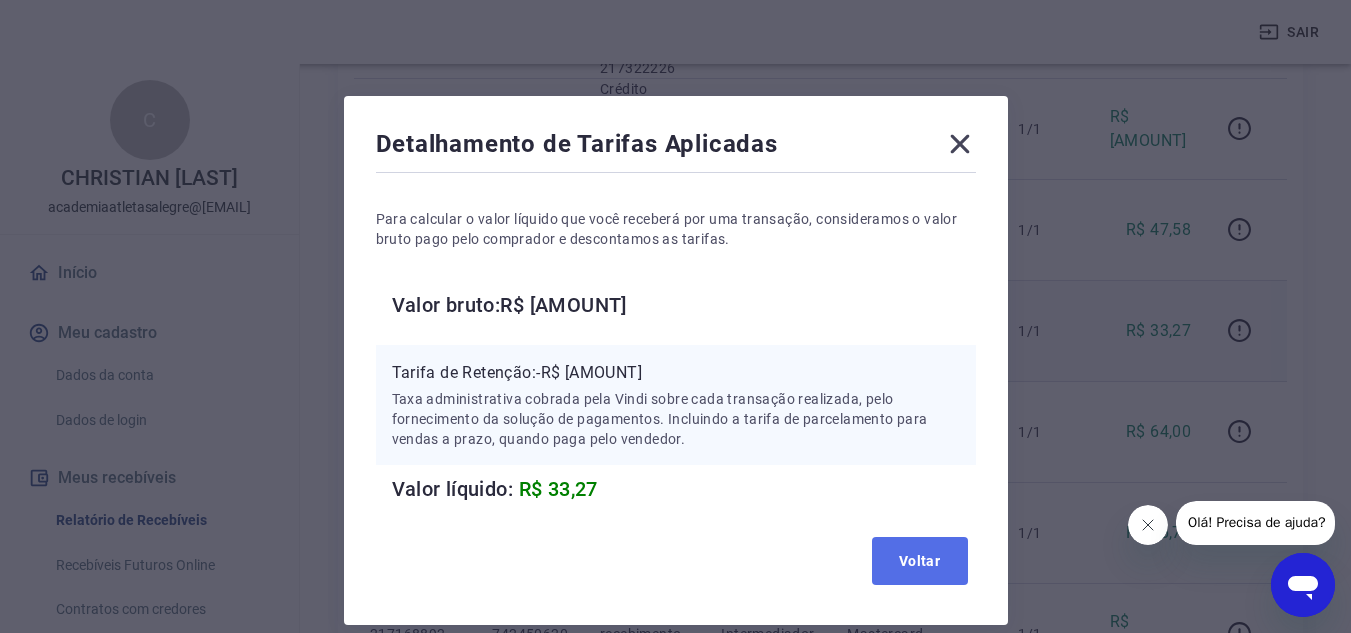 click on "Voltar" at bounding box center [920, 561] 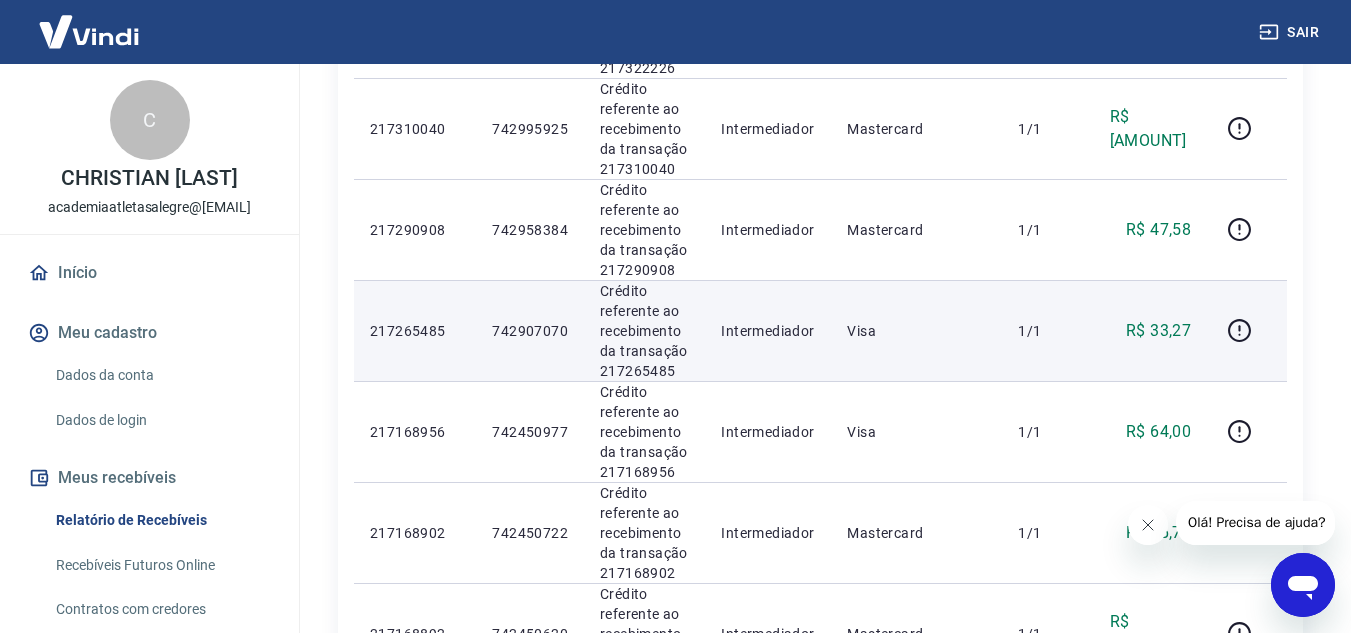 click on "Intermediador" at bounding box center [768, 330] 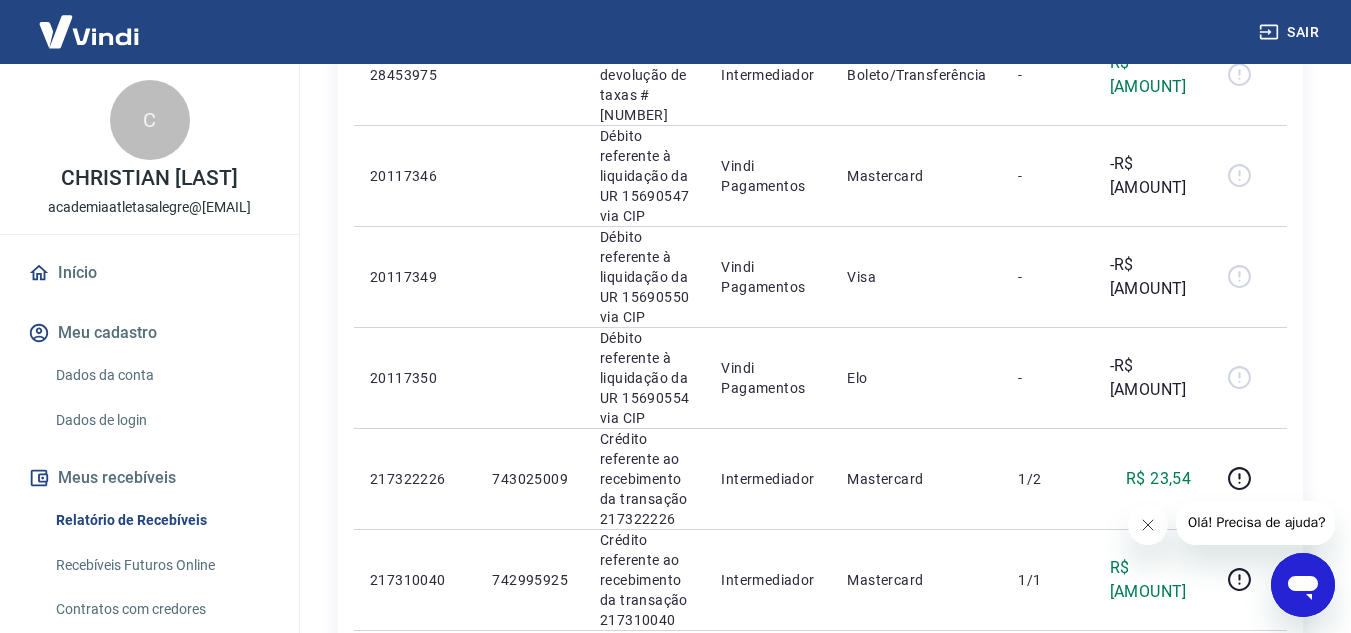 scroll, scrollTop: 549, scrollLeft: 0, axis: vertical 